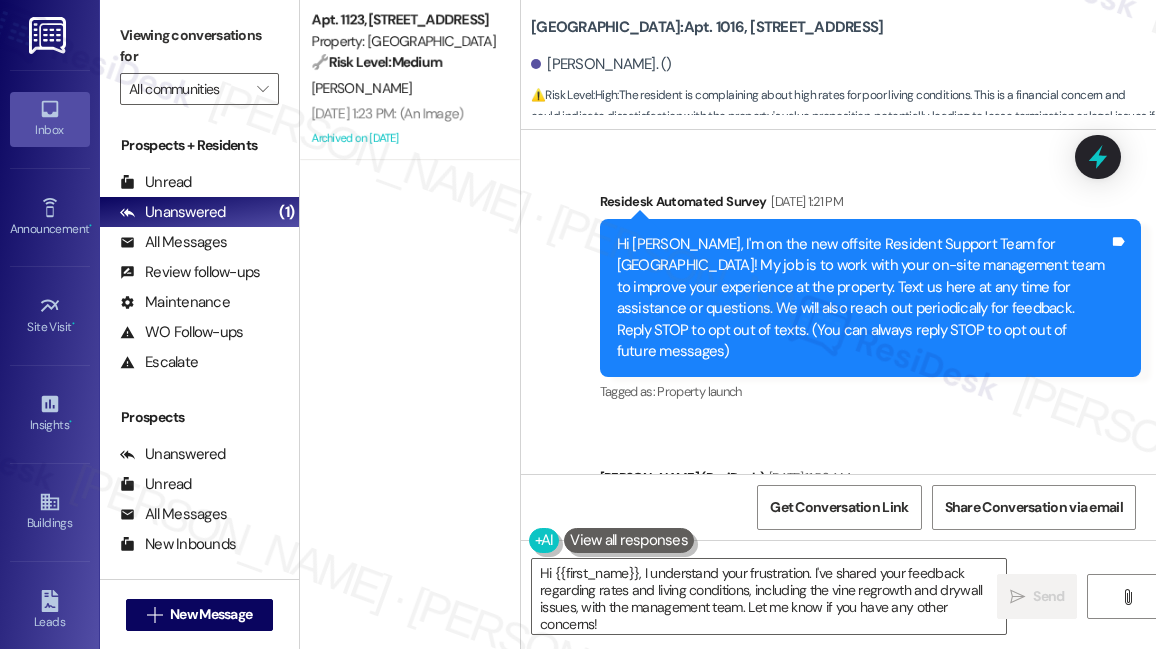 scroll, scrollTop: 0, scrollLeft: 0, axis: both 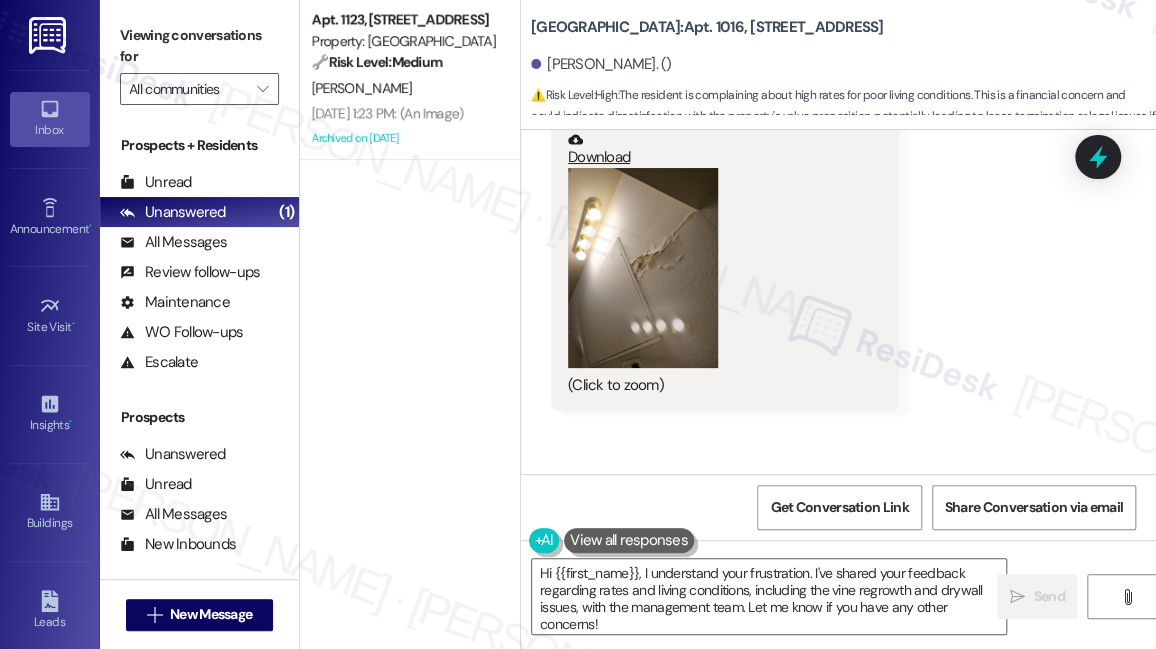 click on "Hi [PERSON_NAME], thank you for sending the photos. I’m sorry you’re dealing with both the vine regrowth and the cracked drywall/paint issue. Could you please share the service request number for these so I can flag it to the team? I’ll also make sure your feedback about the rates and living conditions is shared with the management team for review. We appreciate you taking the time to bring this to our attention." at bounding box center (863, 768) 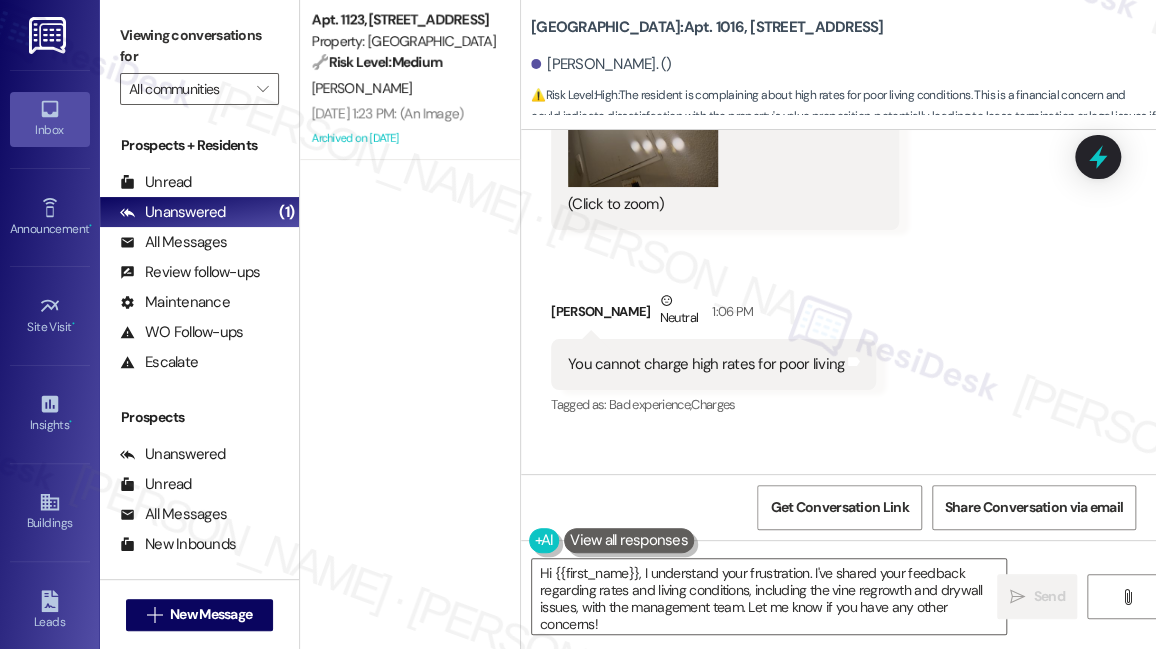 click on "4657233" at bounding box center [596, 809] 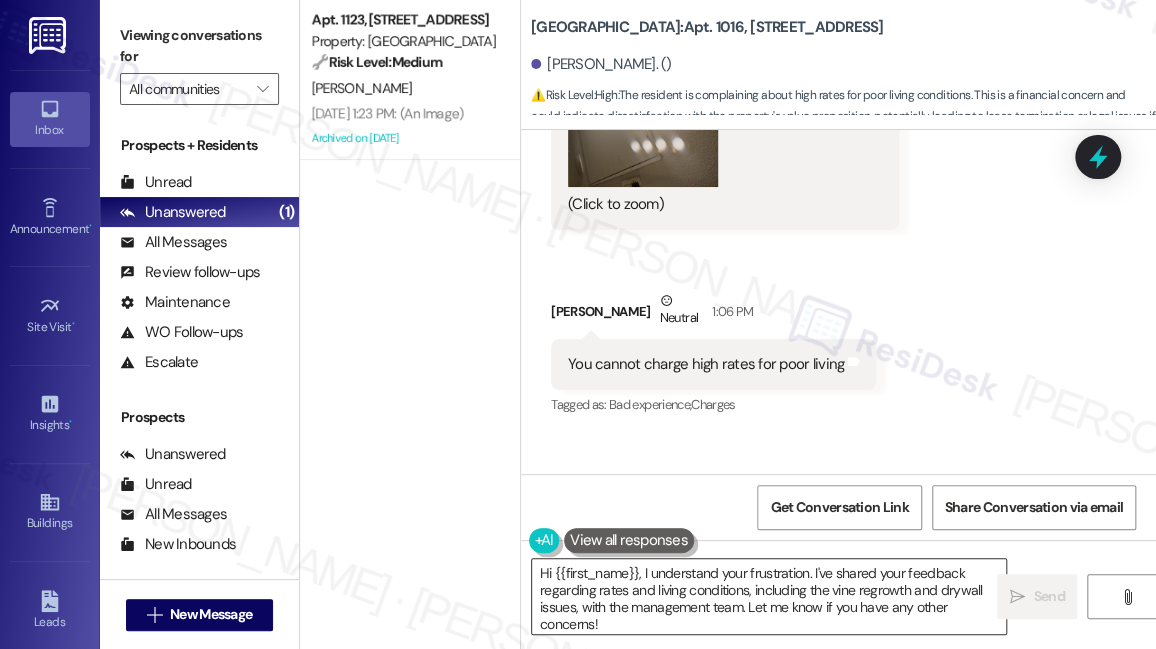click on "Hi {{first_name}}, I understand your frustration. I've shared your feedback regarding rates and living conditions, including the vine regrowth and drywall issues, with the management team. Let me know if you have any other concerns!" at bounding box center (769, 596) 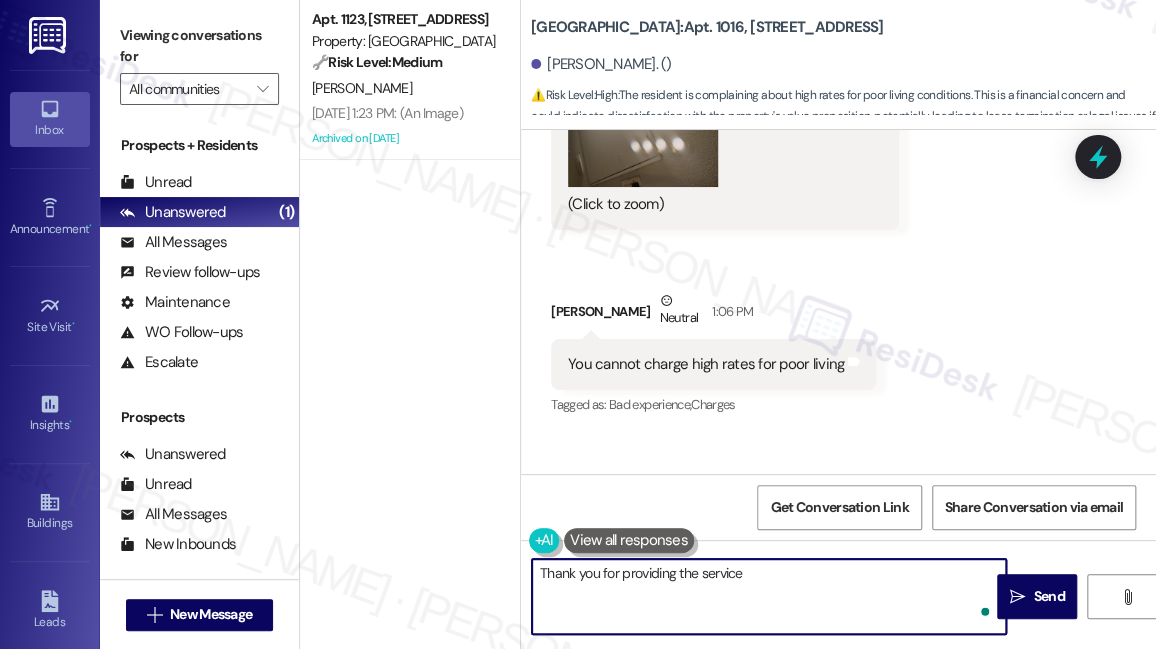 click on "Thank you for providing the service" at bounding box center [769, 596] 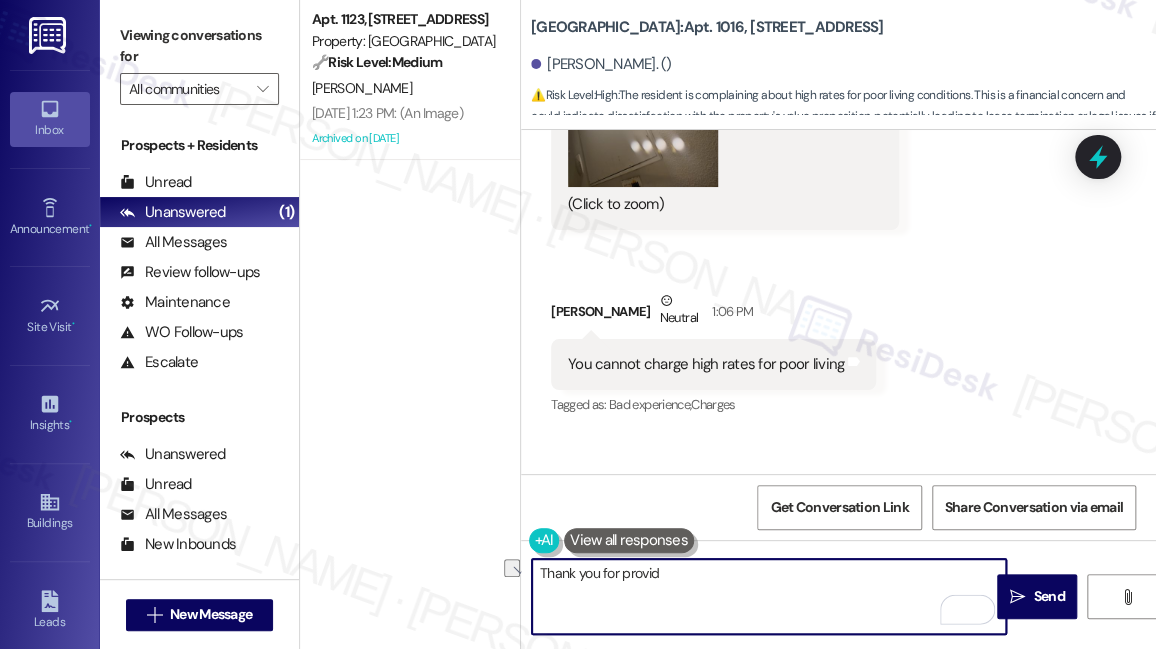 drag, startPoint x: 781, startPoint y: 574, endPoint x: 598, endPoint y: 574, distance: 183 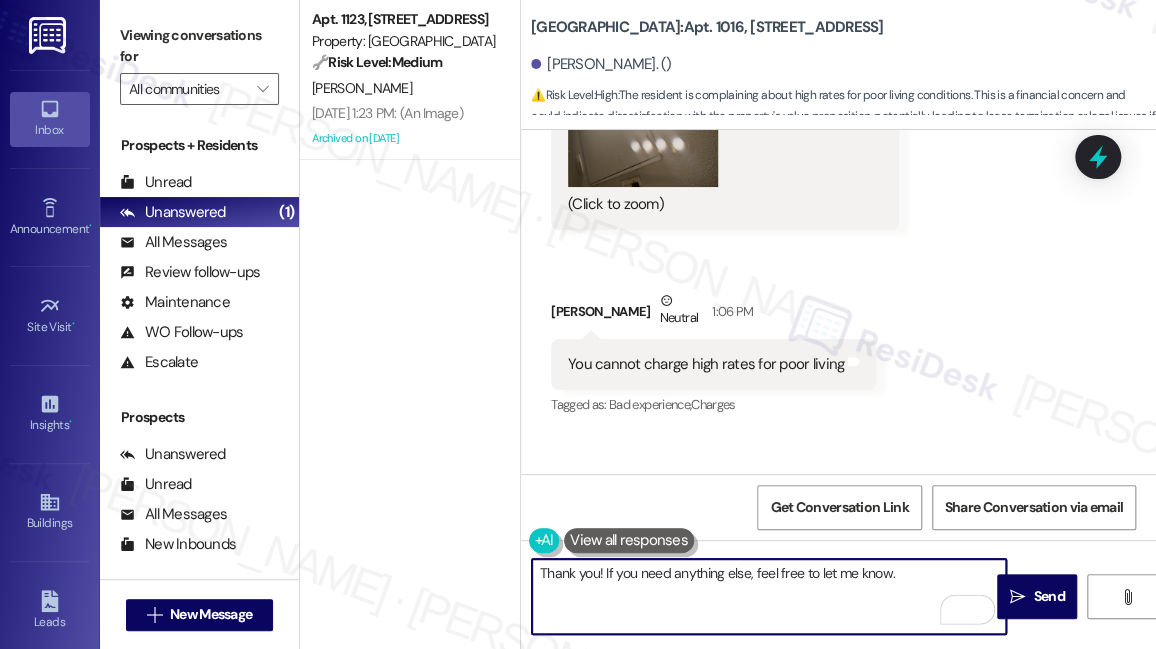 click on "Thank you! If you need anything else, feel free to let me know." at bounding box center [769, 596] 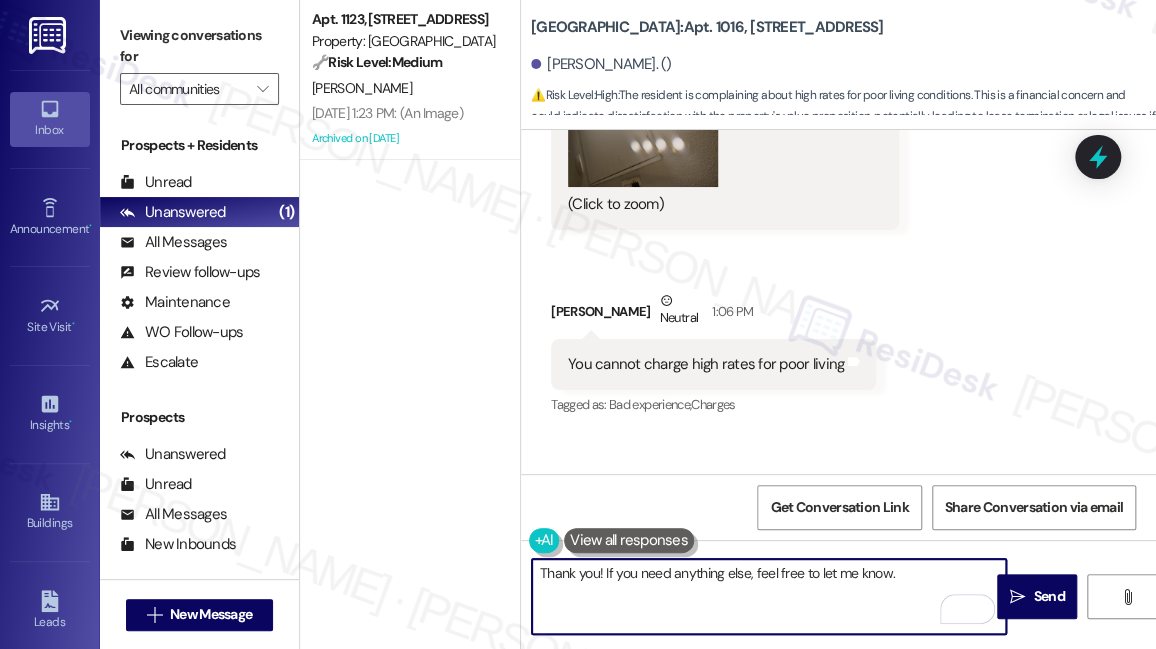 click on "4657233 Tags and notes" at bounding box center [625, 809] 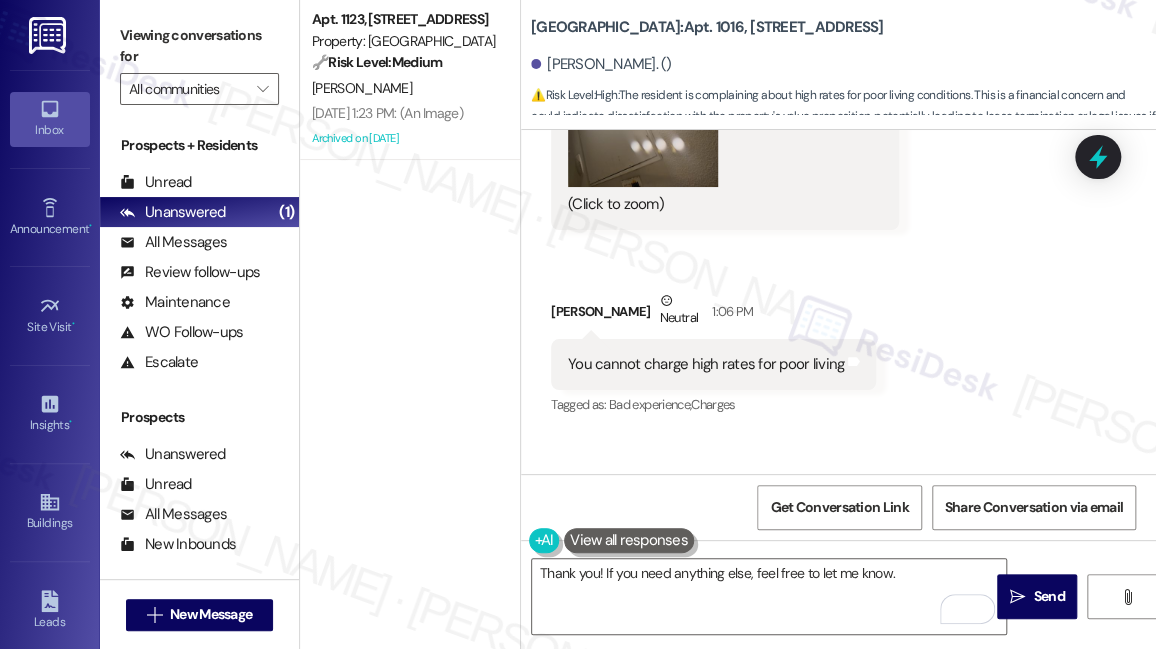 click on "4657233 Tags and notes" at bounding box center (625, 809) 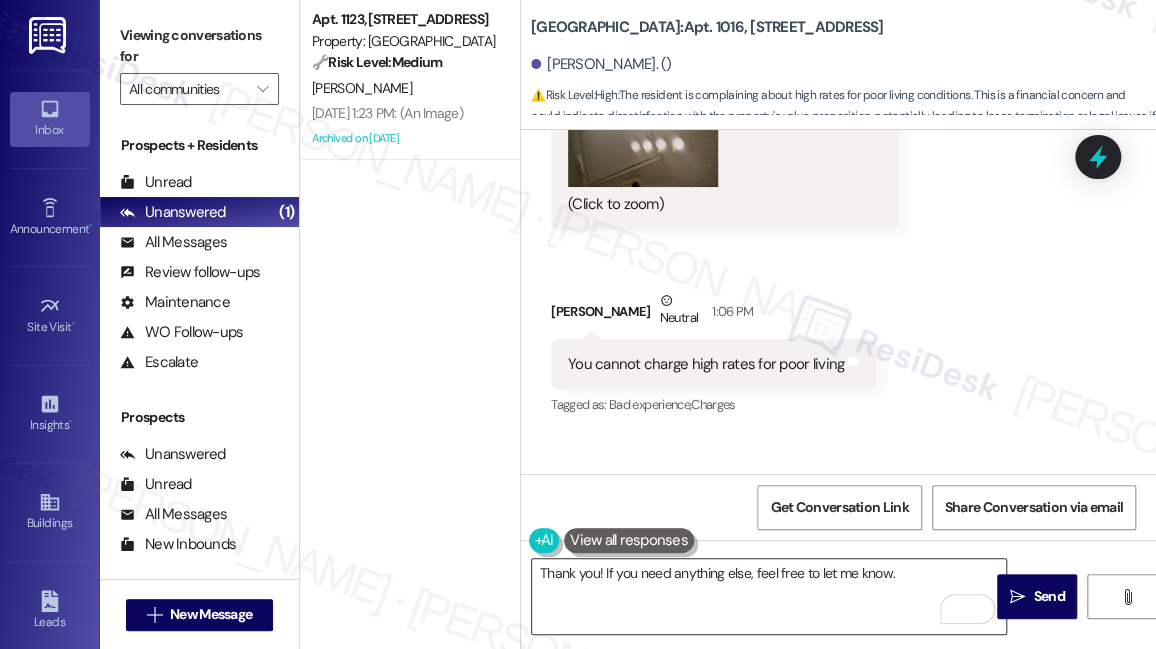 click on "Thank you! If you need anything else, feel free to let me know." at bounding box center [769, 596] 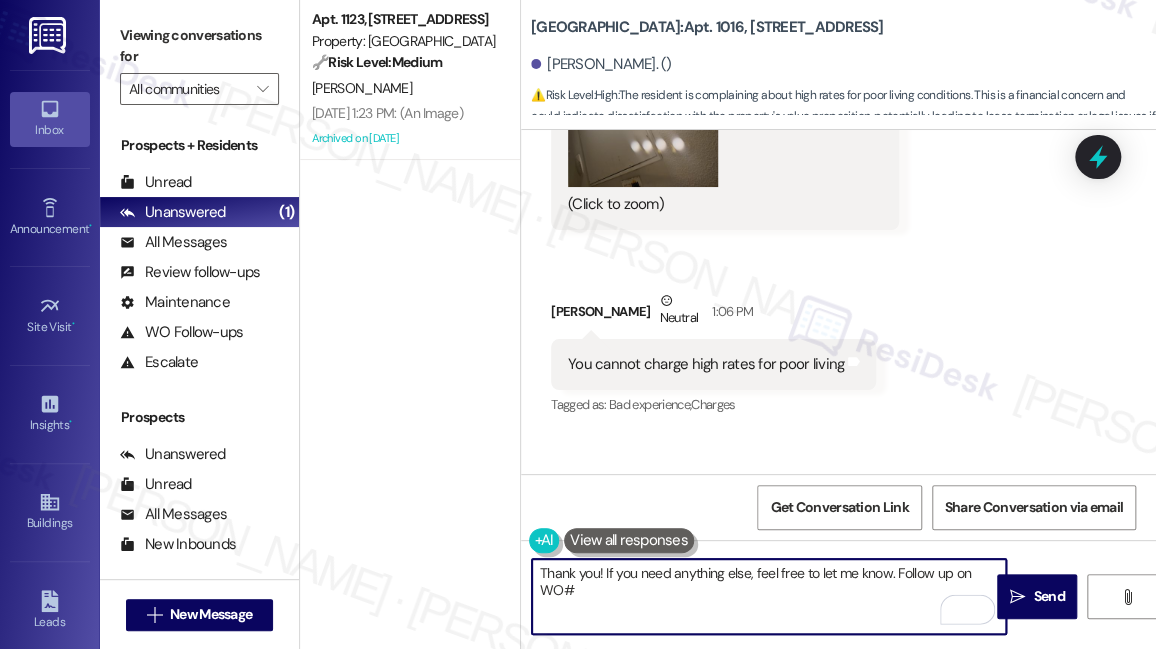 paste on "4657233" 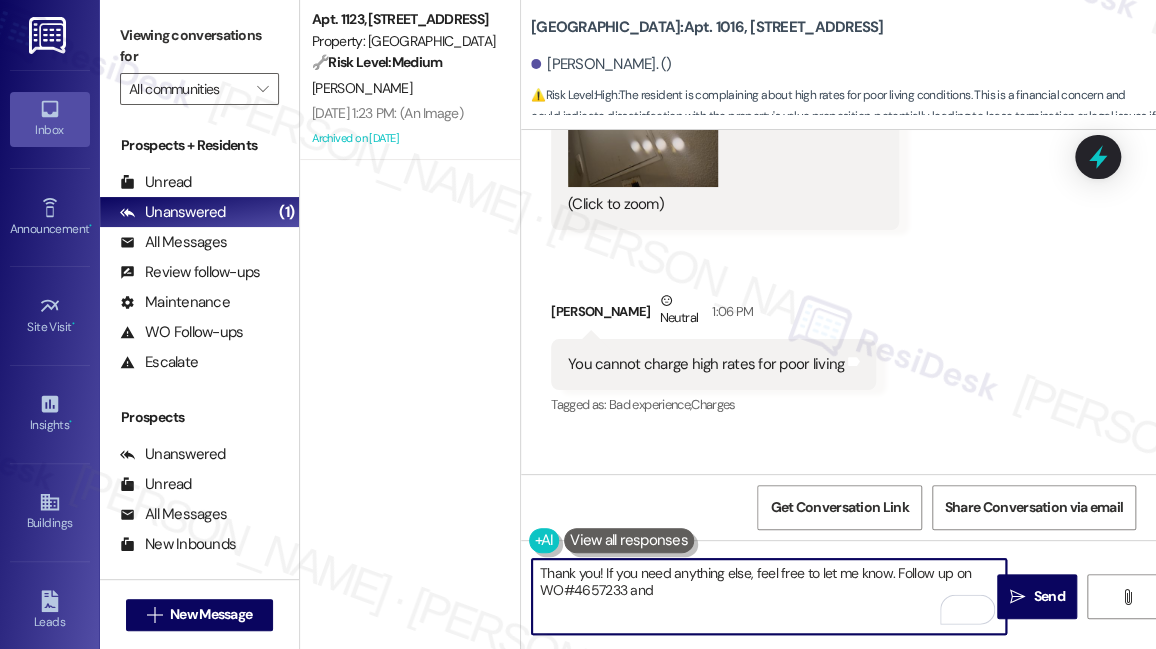 click on "4578755" at bounding box center (596, 948) 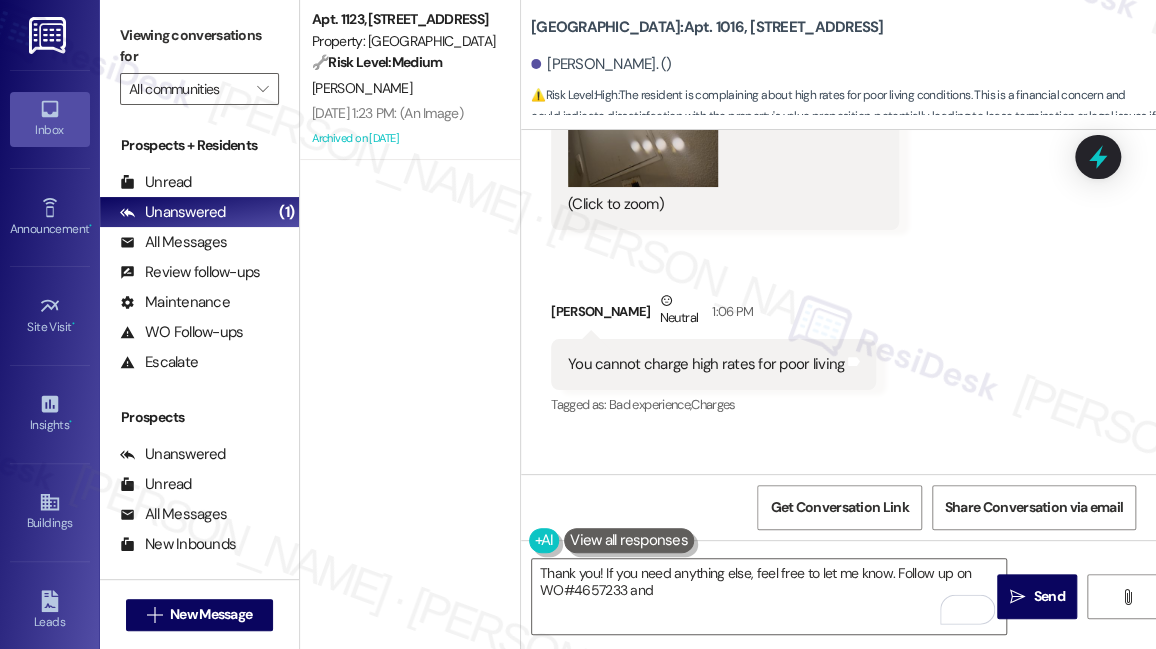 click on "4578755" at bounding box center (596, 948) 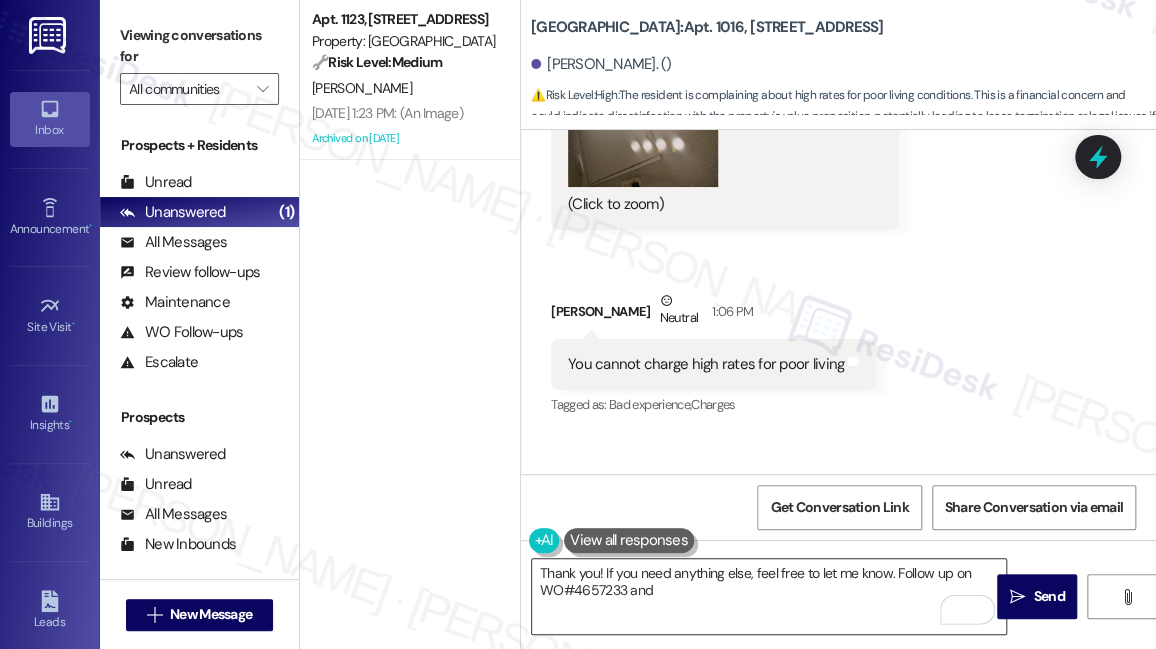 click on "Thank you! If you need anything else, feel free to let me know. Follow up on WO#4657233 and" at bounding box center [769, 596] 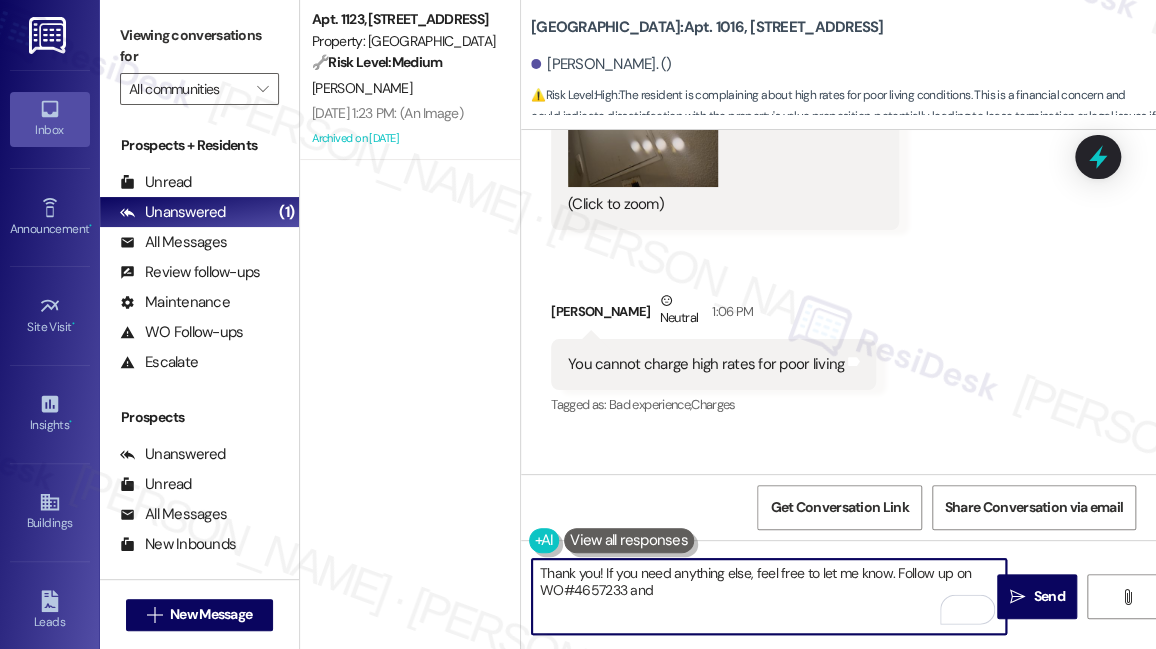 paste on "4578755" 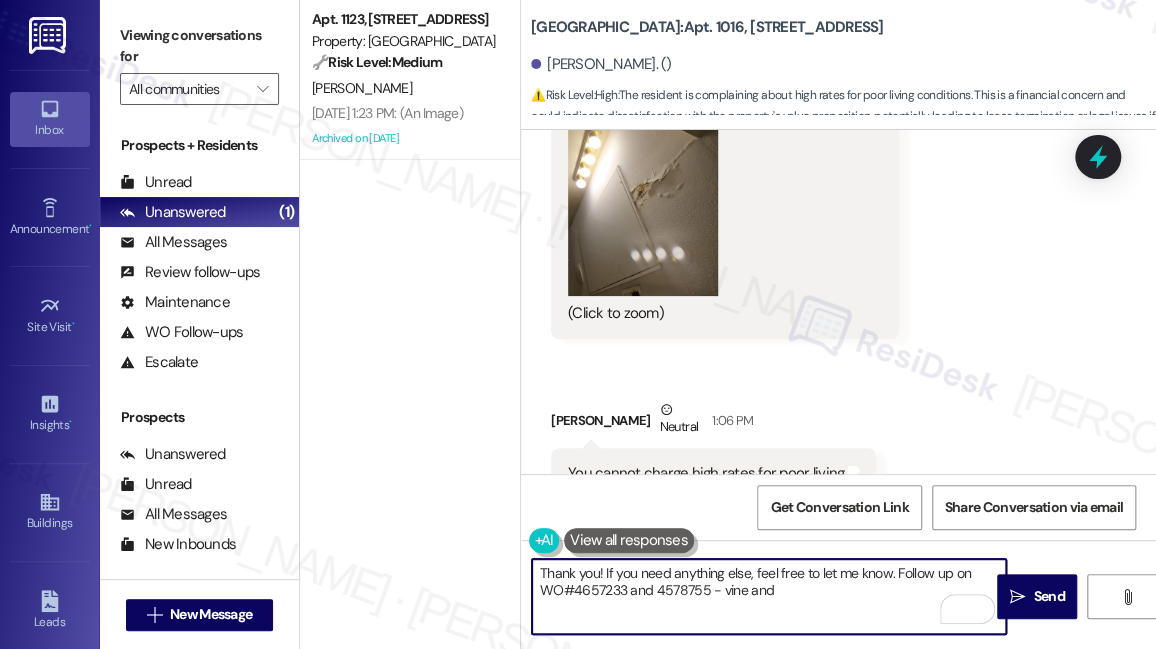 scroll, scrollTop: 71610, scrollLeft: 0, axis: vertical 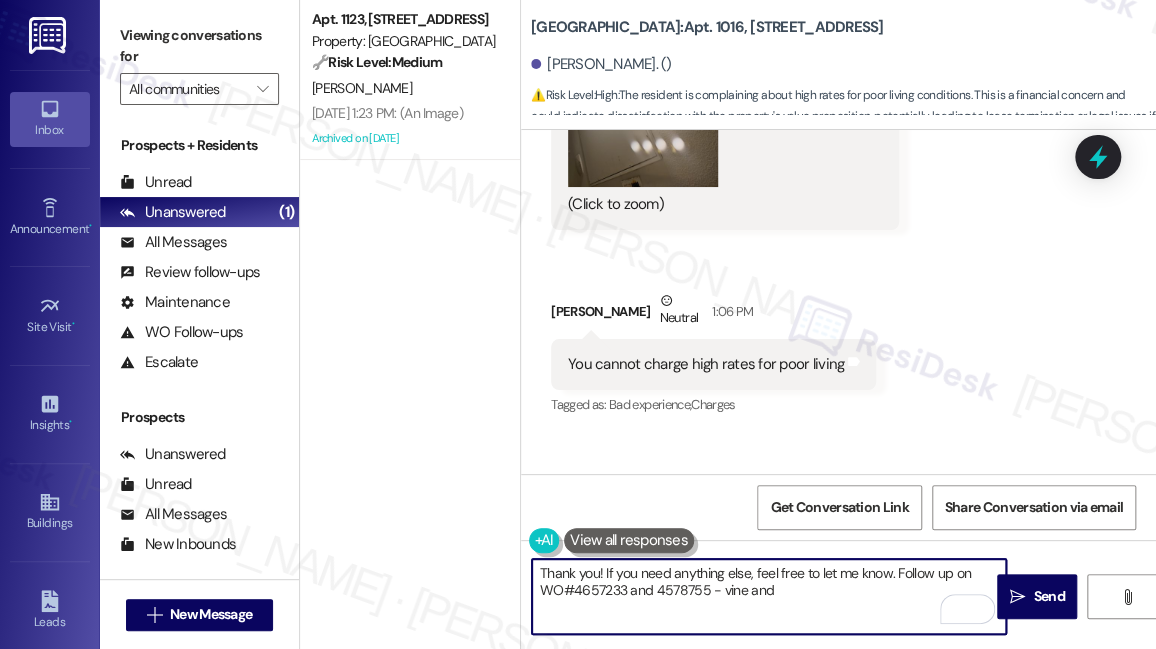 click on "Thank you! If you need anything else, feel free to let me know. Follow up on WO#4657233 and 4578755 - vine and" at bounding box center (769, 596) 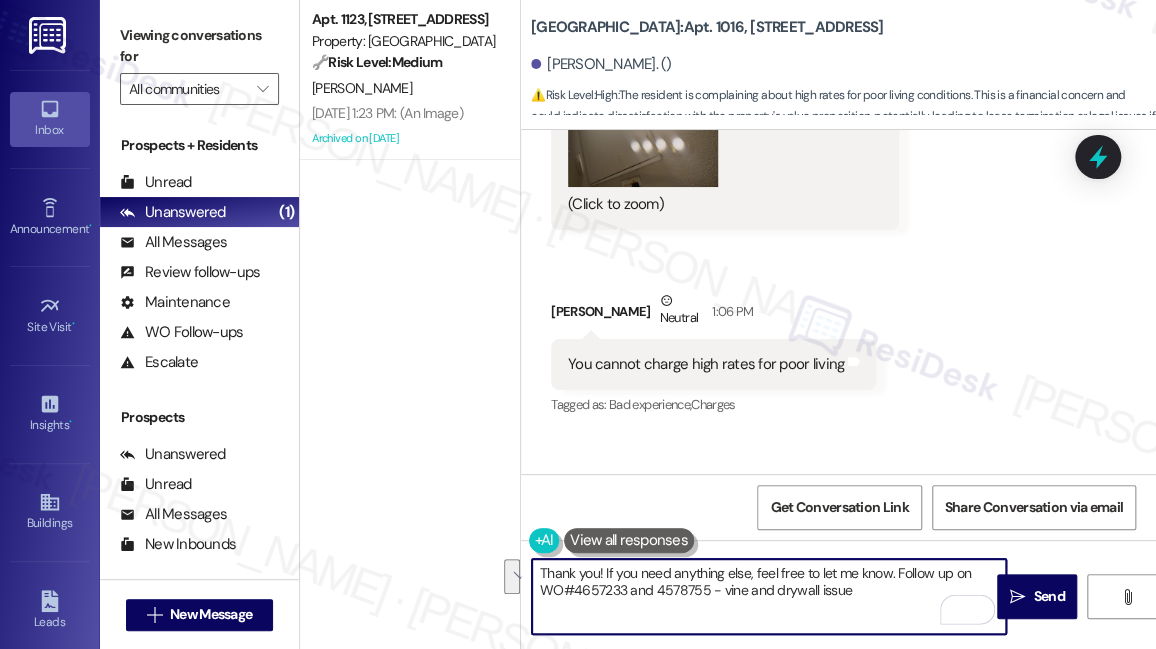 drag, startPoint x: 869, startPoint y: 589, endPoint x: 893, endPoint y: 567, distance: 32.55764 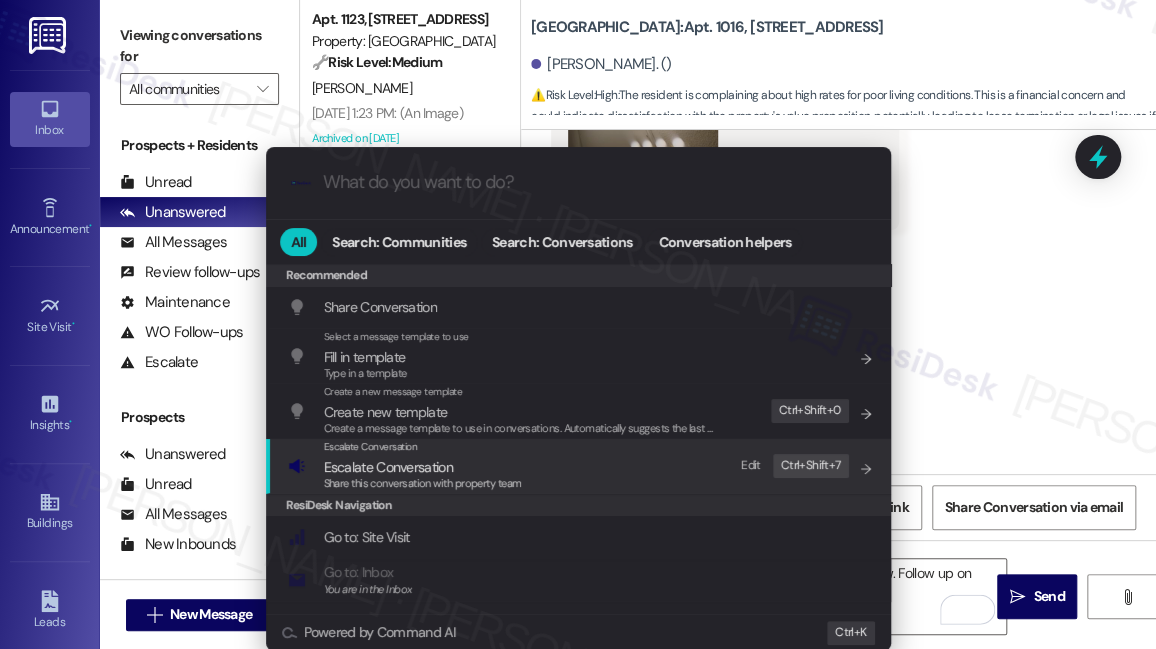 click on "Escalate Conversation" at bounding box center (423, 467) 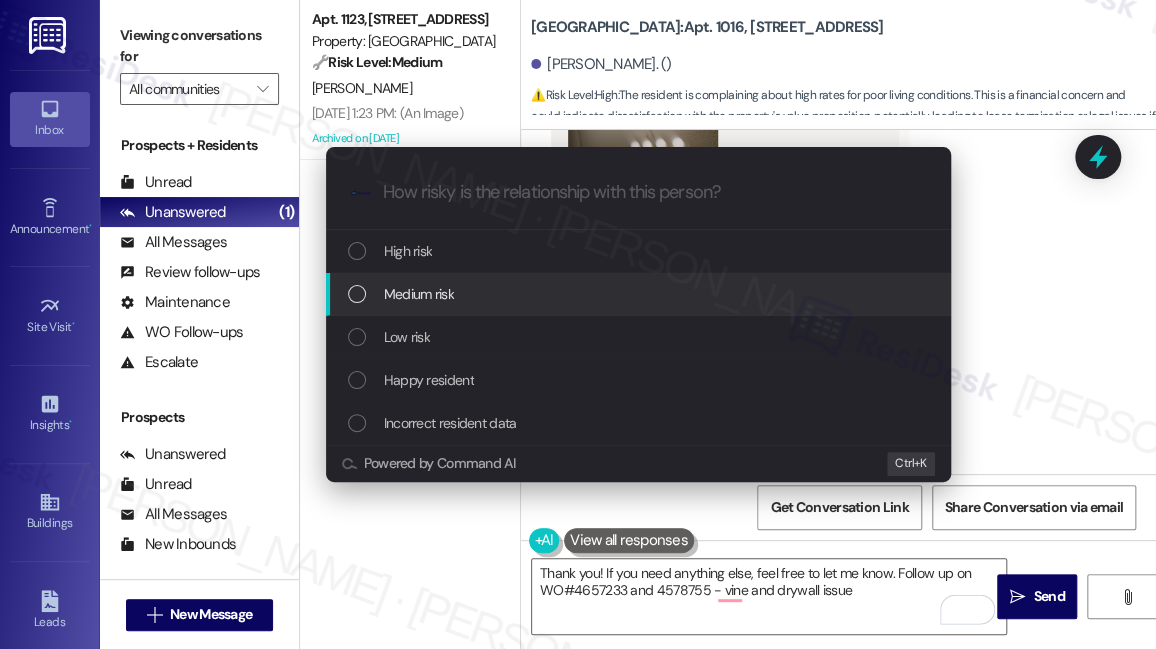 click on "Medium risk" at bounding box center (640, 294) 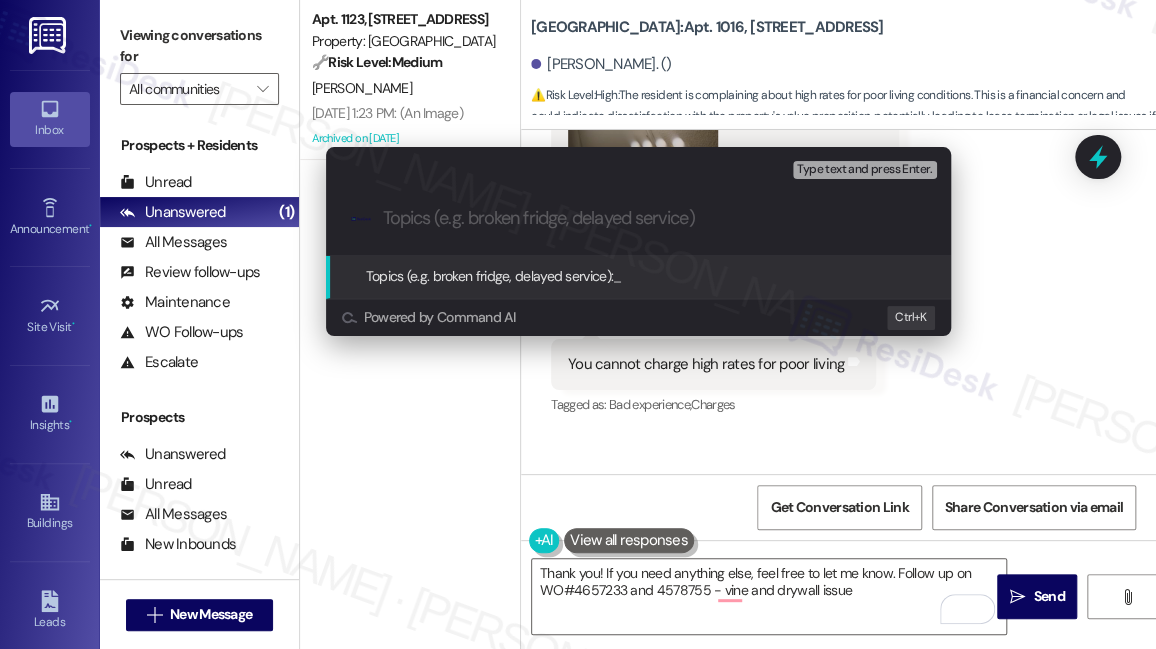 paste on "Follow up on WO#4657233 and 4578755 - vine and drywall issue" 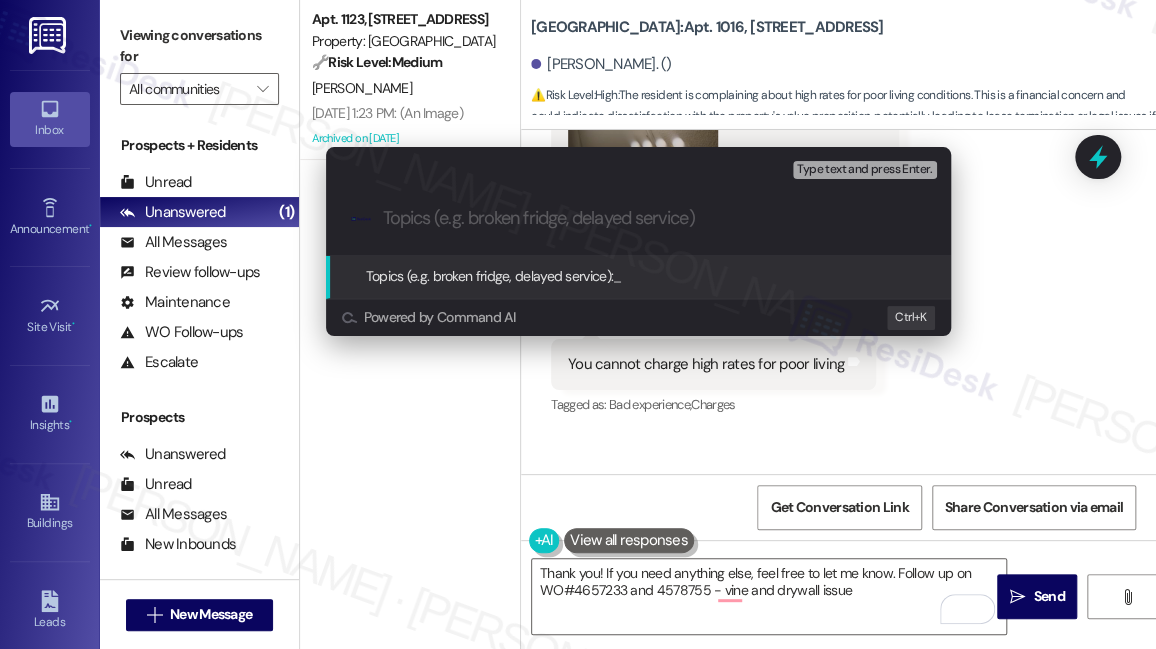 type on "Follow up on WO#4657233 and 4578755 - vine and drywall issue" 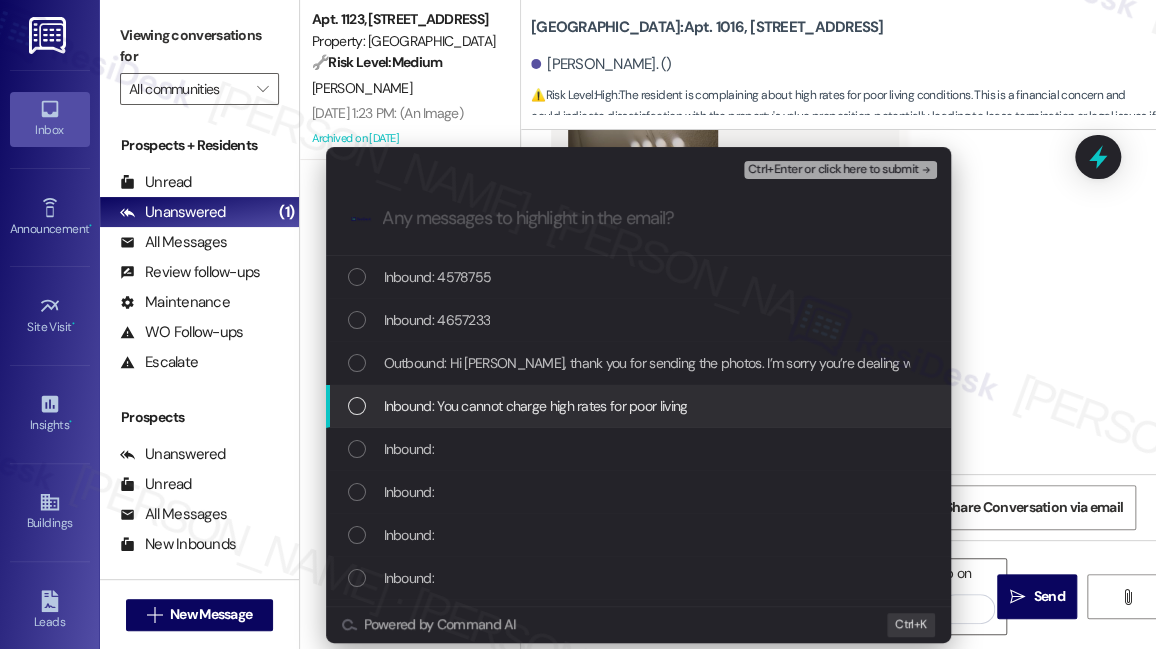 click on "Inbound: You cannot charge high rates for poor living" at bounding box center [536, 406] 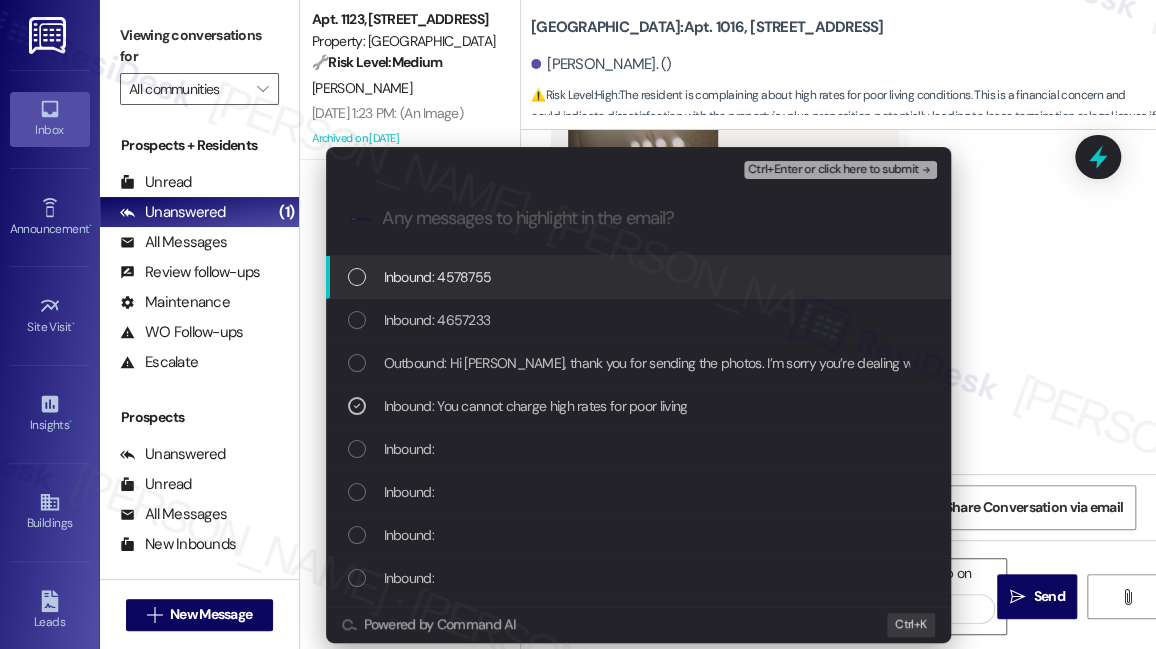 click on "Escalate Conversation Medium risk Follow up on WO#4657233 and 4578755 - vine and drywall issue Inbound: You cannot charge high rates for poor living Ctrl+Enter or click here to submit .cls-1{fill:#0a055f;}.cls-2{fill:#0cc4c4;} resideskLogoBlueOrange Inbound: 4578755 Inbound: 4657233 Outbound: Hi [PERSON_NAME], thank you for sending the photos. I’m sorry you’re dealing with both the vine regrowth and the cracked drywall/paint issue. Could you please share the service request number for these so I can flag it to the team? I’ll also make sure your feedback about the rates and living conditions is shared with the management team for review. We appreciate you taking the time to bring this to our attention. Inbound: You cannot charge high rates for poor living Inbound:  Inbound:  Inbound:  Inbound:  Outbound: Thank you, and if anything else pops up, just let me know. Have a wonderful evening! :) Inbound: I'll send [DATE]  Inbound: Okay Inbound: Okay 👍 Powered by Command AI Ctrl+ K" at bounding box center [578, 324] 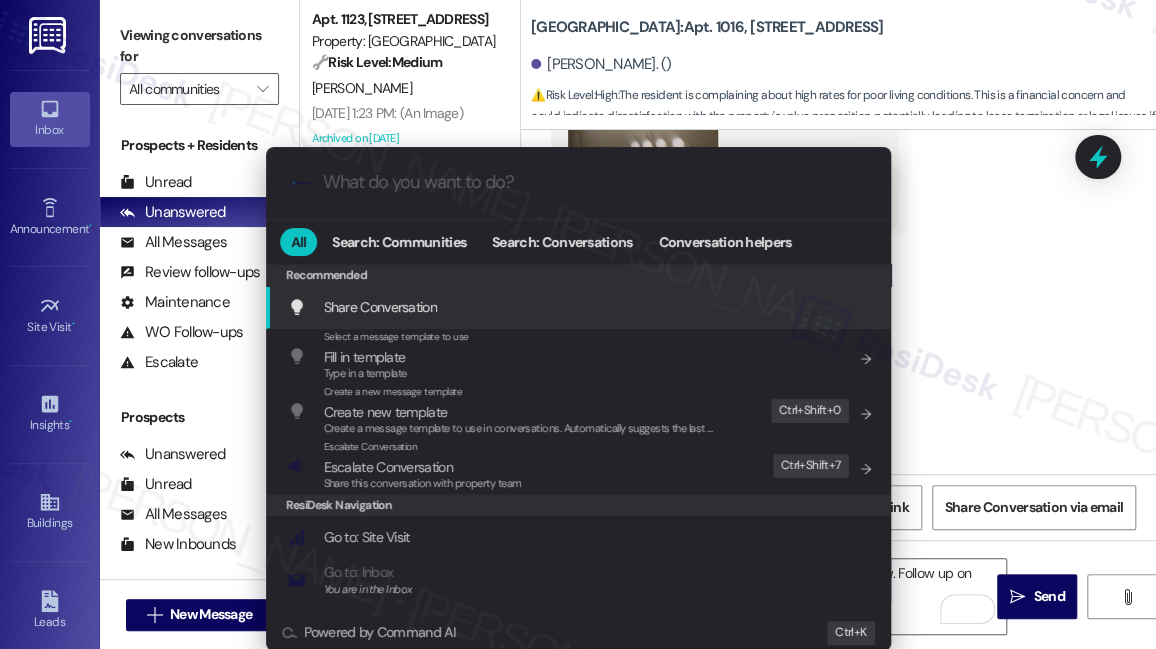 click on ".cls-1{fill:#0a055f;}.cls-2{fill:#0cc4c4;} resideskLogoBlueOrange All Search: Communities Search: Conversations Conversation helpers Recommended Recommended Share Conversation Add shortcut Select a message template to use Fill in template Type in a template Add shortcut Create a new message template Create new template Create a message template to use in conversations. Automatically suggests the last message you sent. Edit Ctrl+ Shift+ 0 Escalate Conversation Escalate Conversation Share this conversation with property team Edit Ctrl+ Shift+ 7 ResiDesk Navigation Go to: Site Visit Add shortcut Go to: Inbox You are in the Inbox Add shortcut Go to: Settings Add shortcut Go to: Message Templates Add shortcut Go to: Buildings Add shortcut Help Getting Started: What you can do with ResiDesk Add shortcut Settings Powered by Command AI Ctrl+ K" at bounding box center (578, 324) 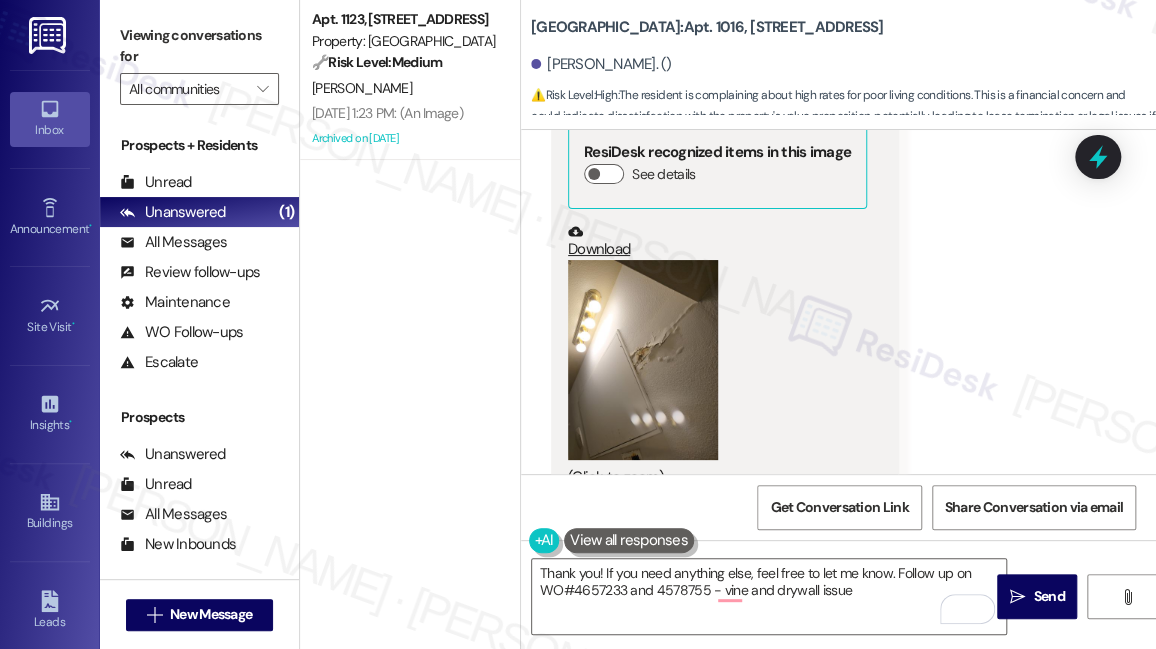 scroll, scrollTop: 71064, scrollLeft: 0, axis: vertical 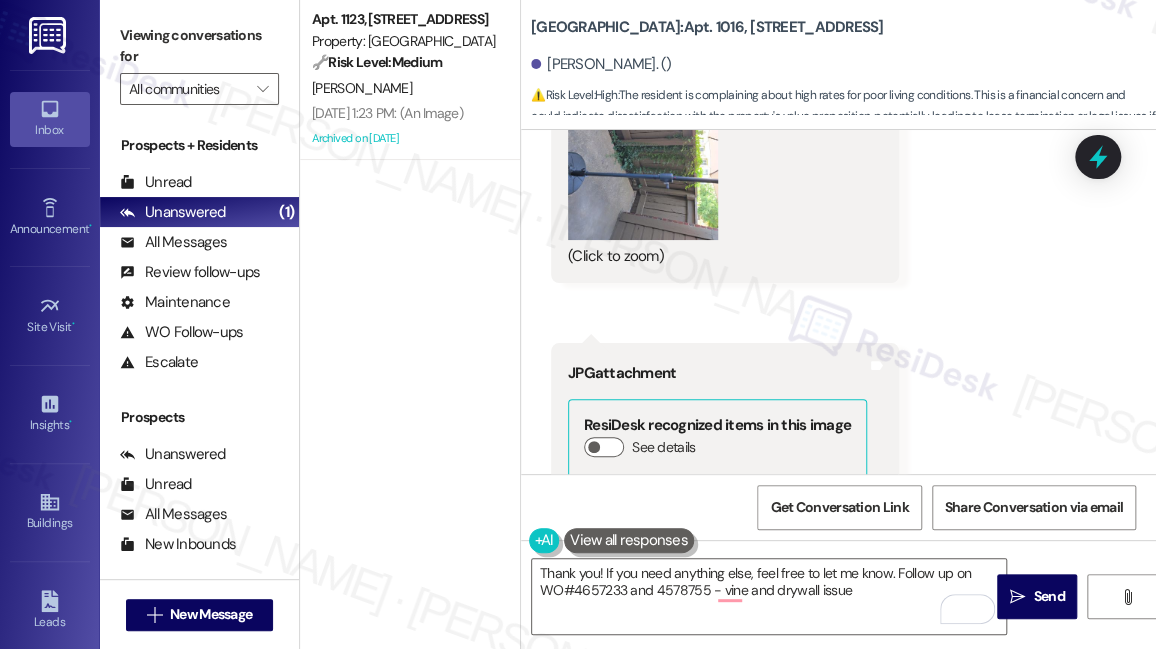 click on "You cannot charge high rates for poor living Tags and notes" at bounding box center [713, 910] 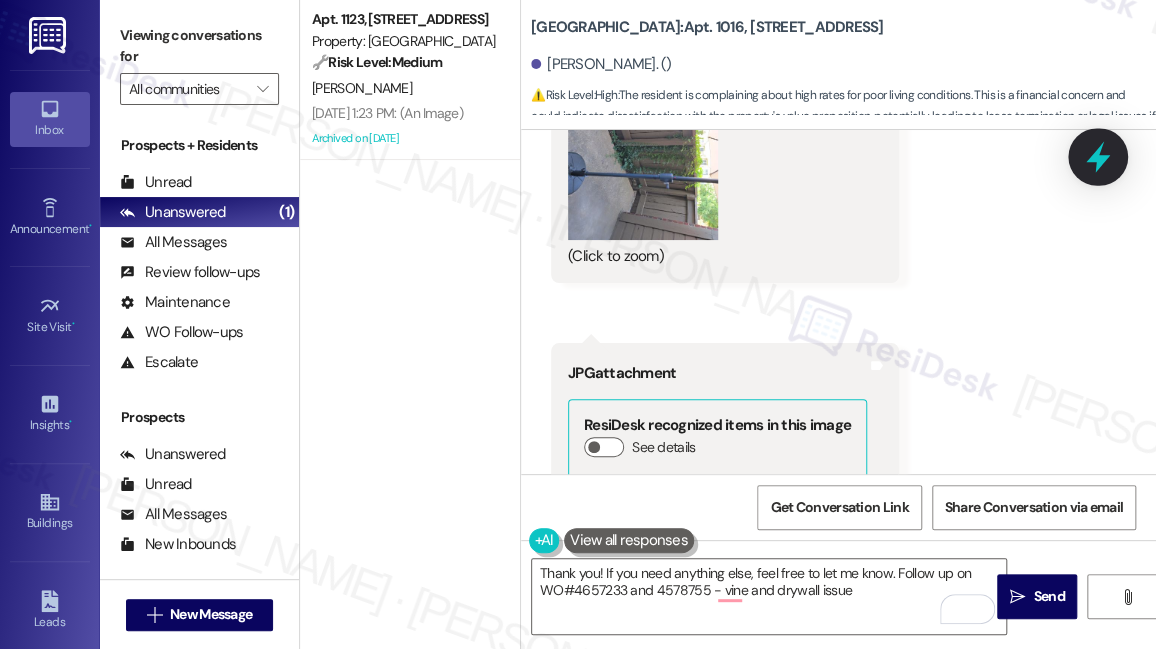 click 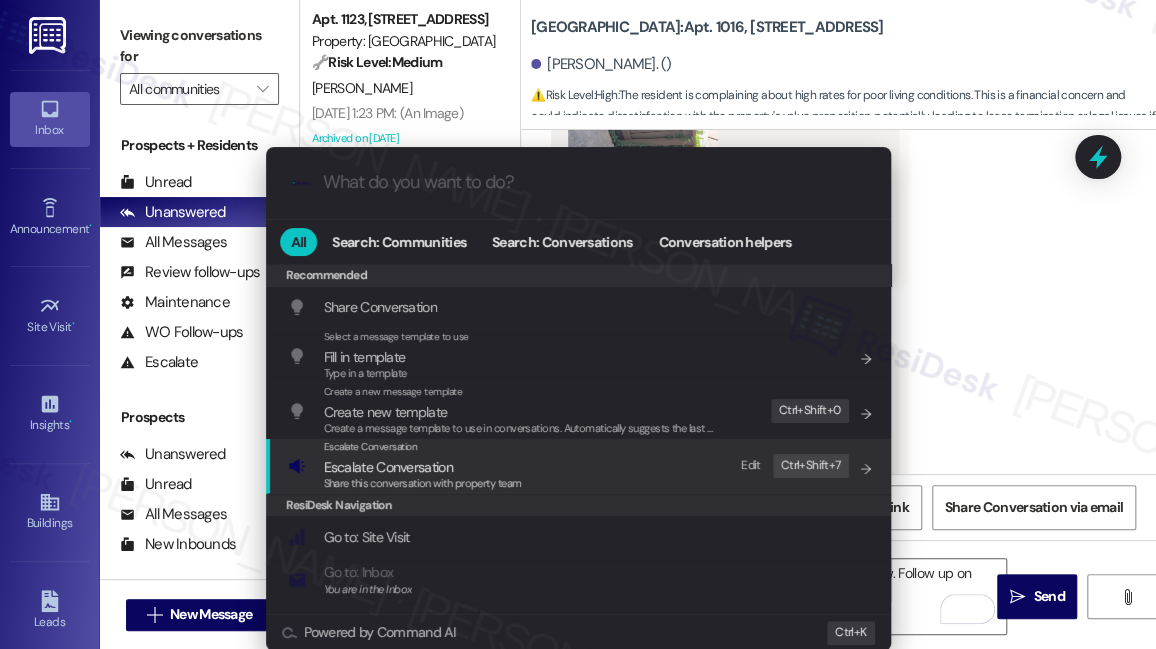 click on "Escalate Conversation" at bounding box center (423, 467) 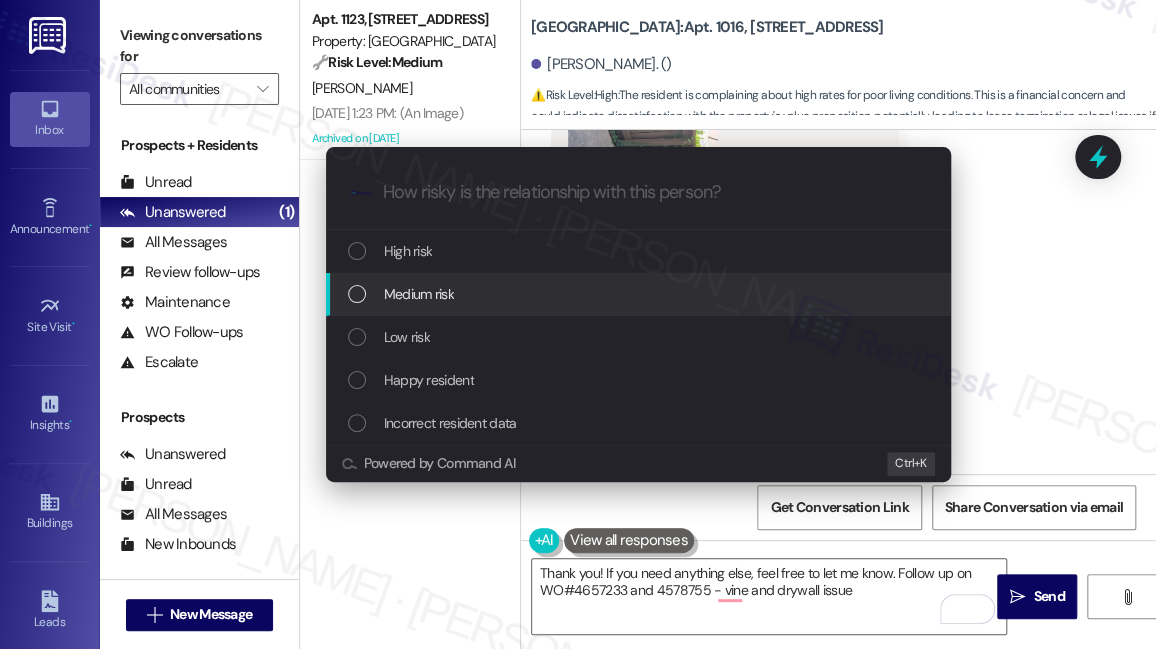 click on "Medium risk" at bounding box center (640, 294) 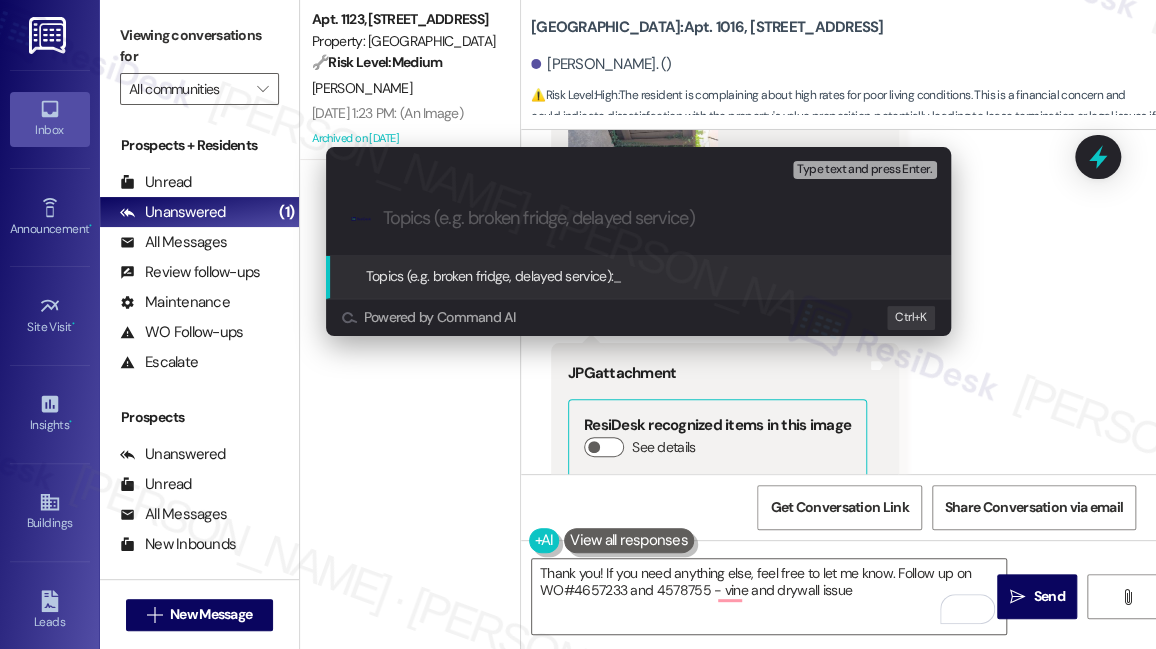 paste on "Follow up on WO#4657233 and 4578755 - vine and drywall issue" 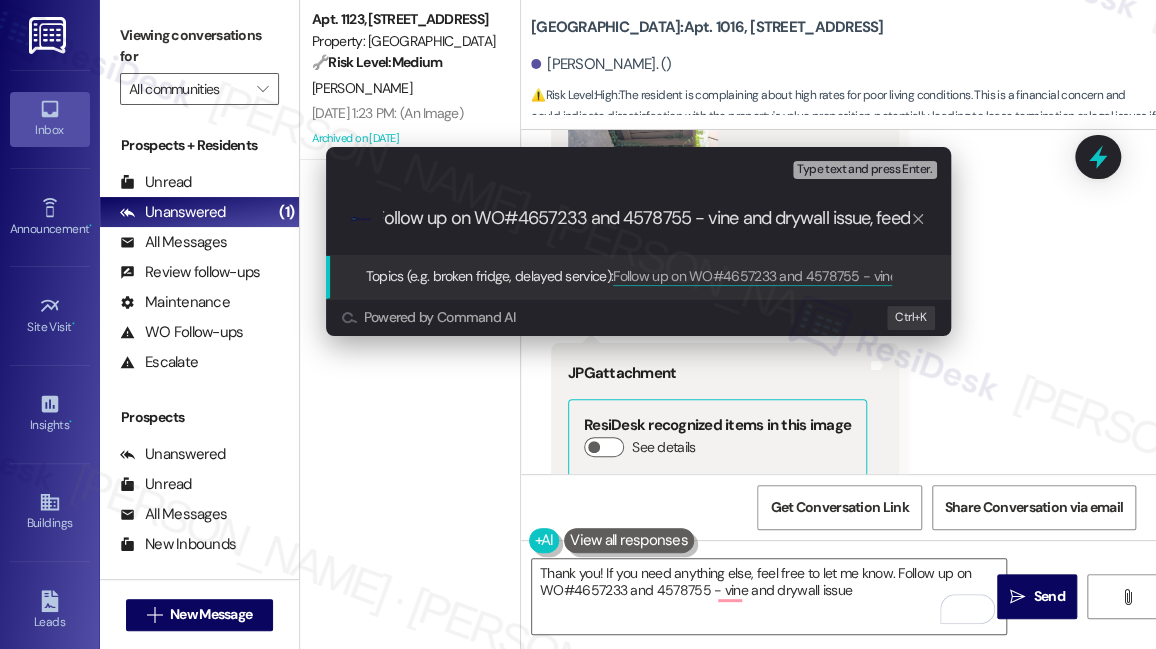 scroll, scrollTop: 0, scrollLeft: 0, axis: both 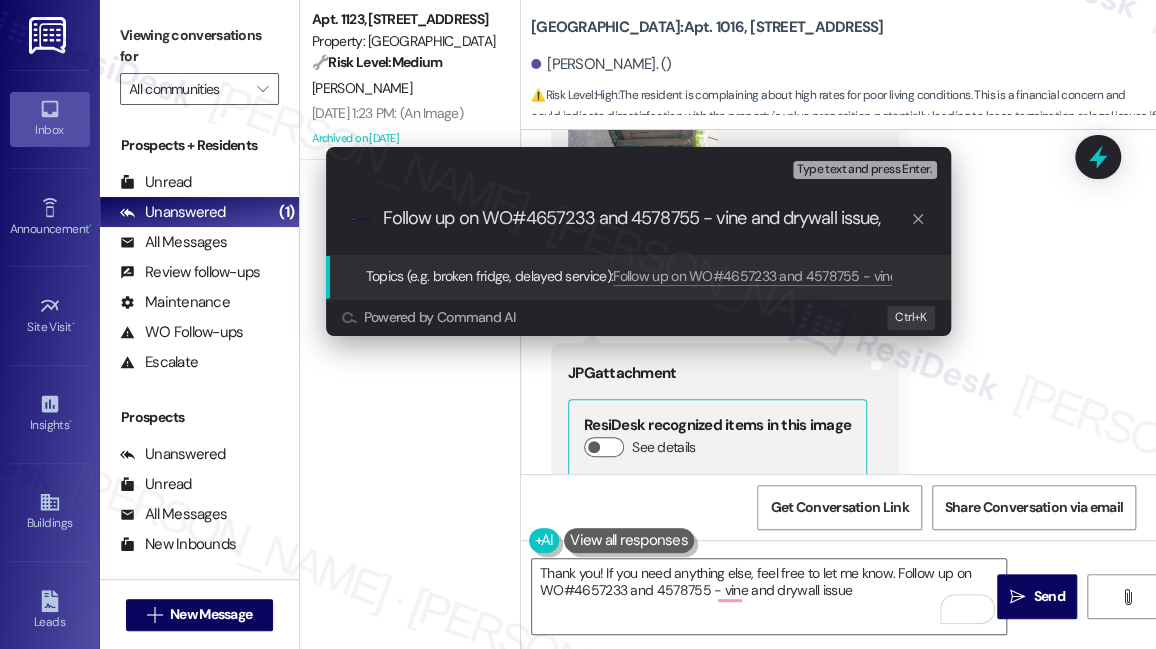 type on "Follow up on WO#4657233 and 4578755 - vine and drywall issue" 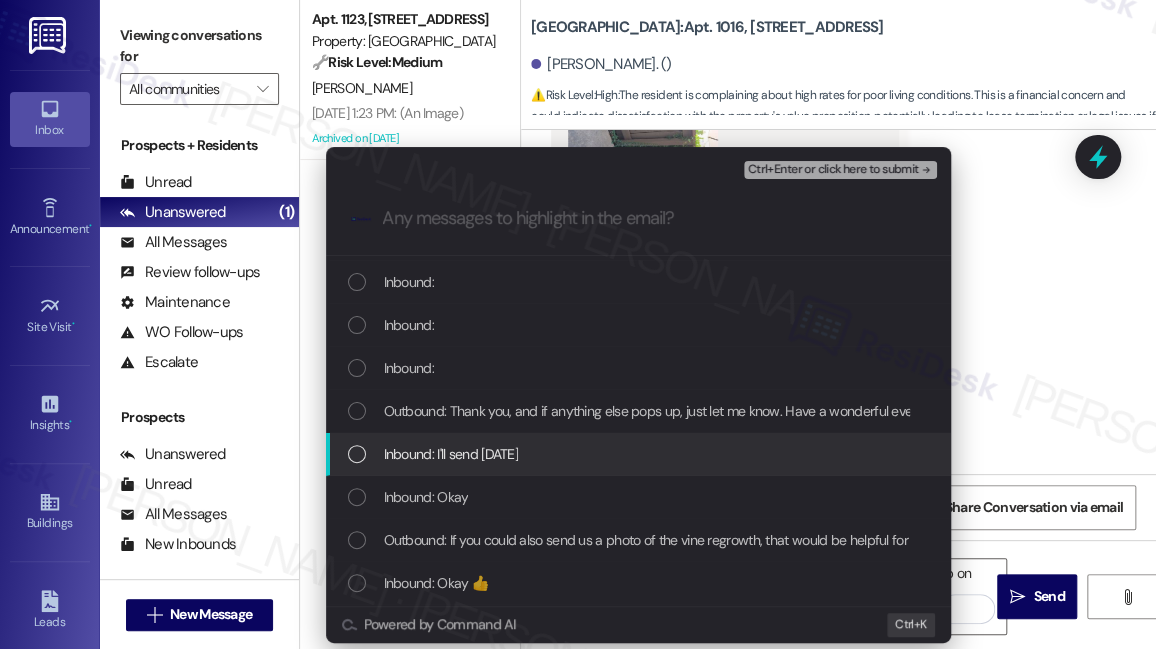 scroll, scrollTop: 90, scrollLeft: 0, axis: vertical 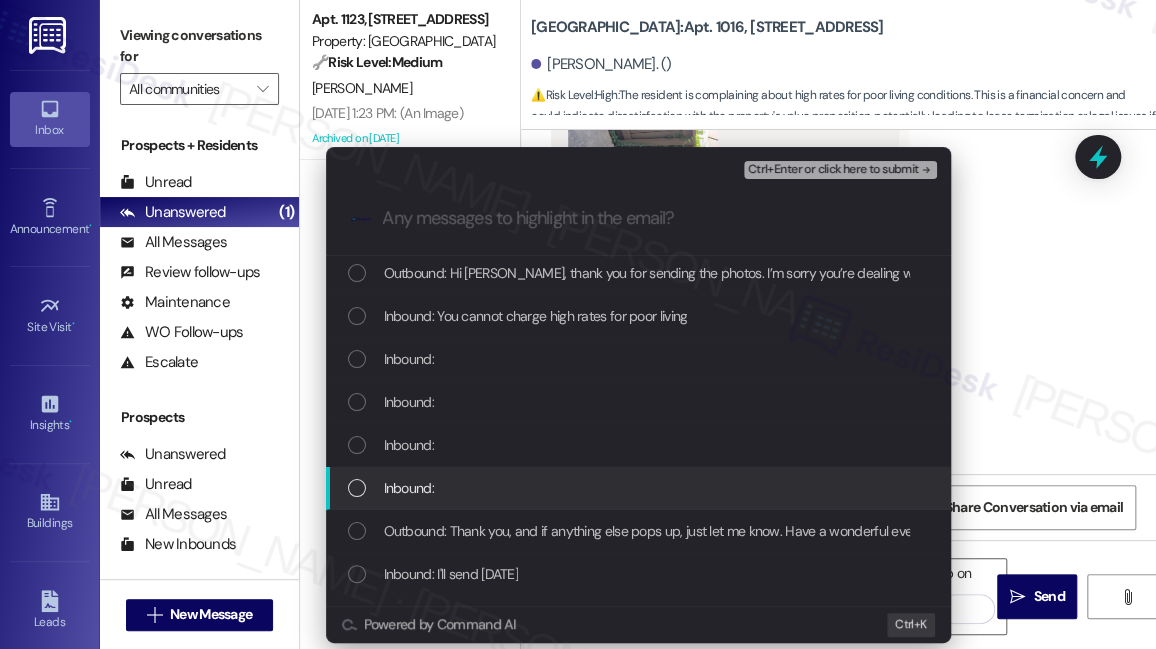 click on "Inbound:" at bounding box center (638, 488) 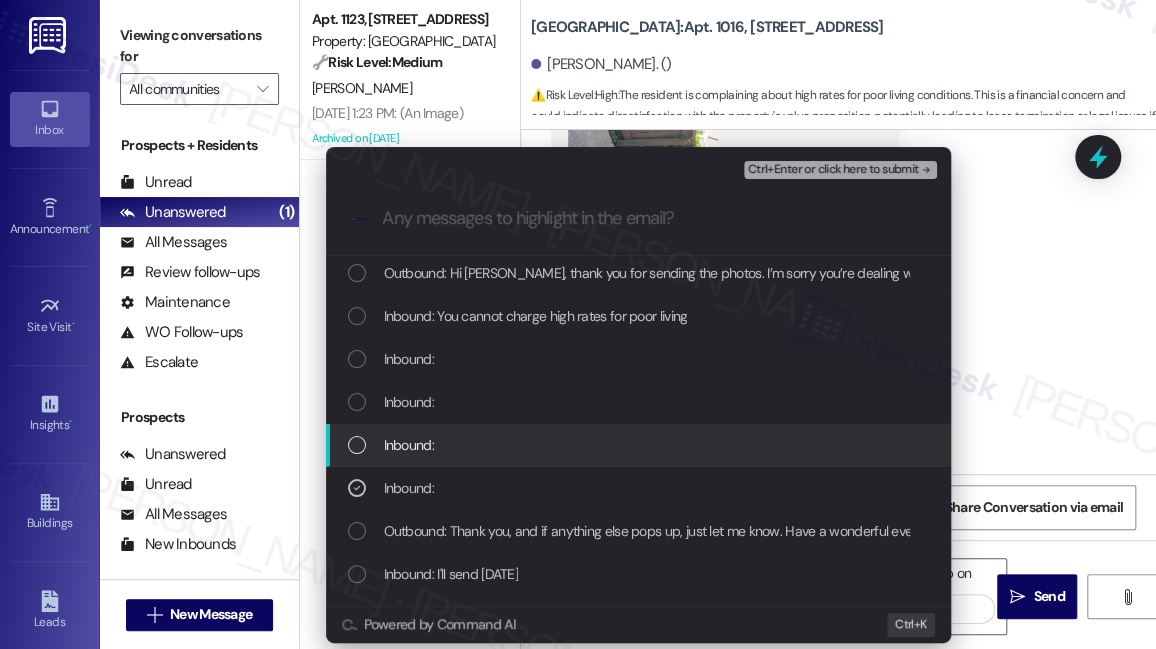 click on "Inbound:" at bounding box center (640, 445) 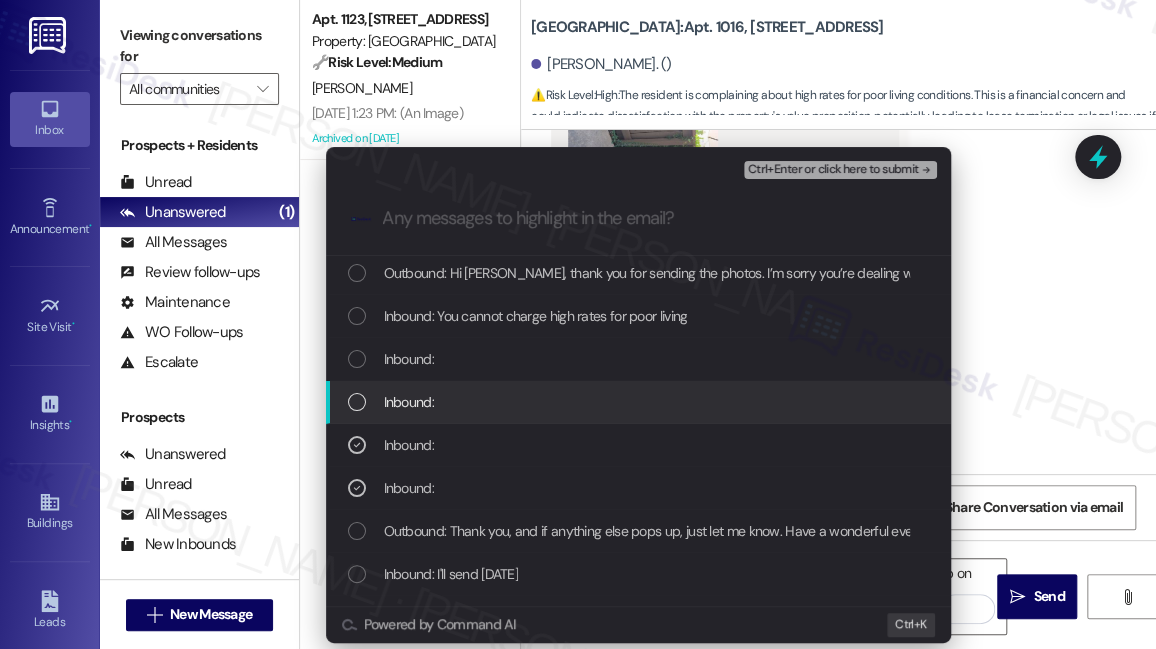 click on "Inbound:" at bounding box center [640, 402] 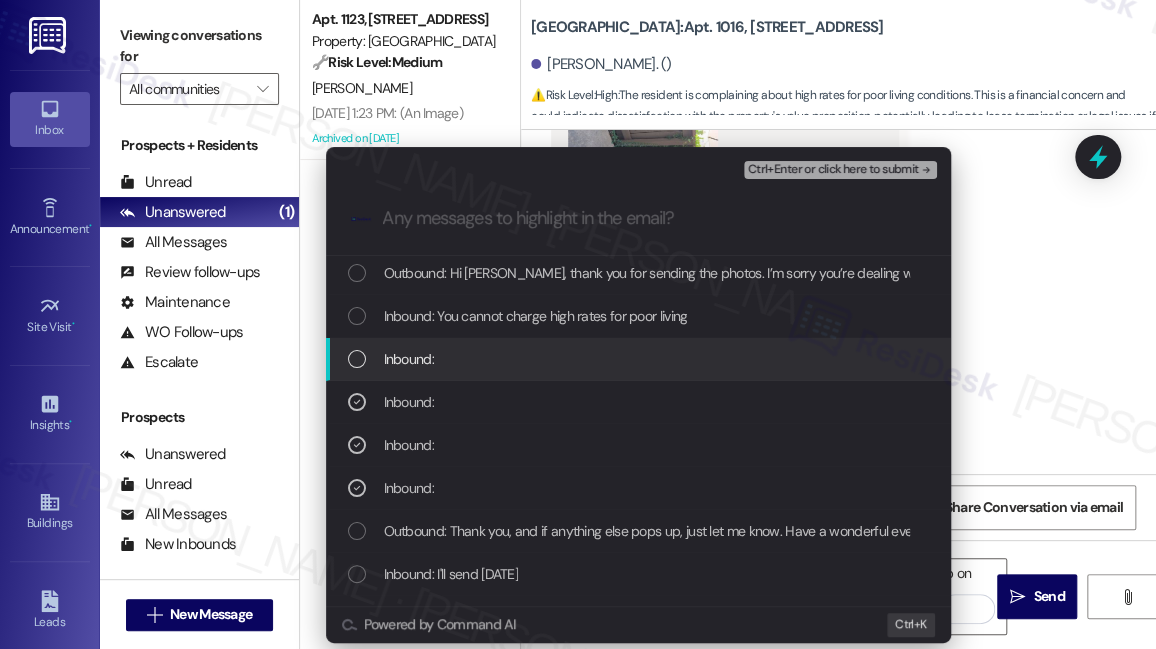 click on "Inbound:" at bounding box center (640, 359) 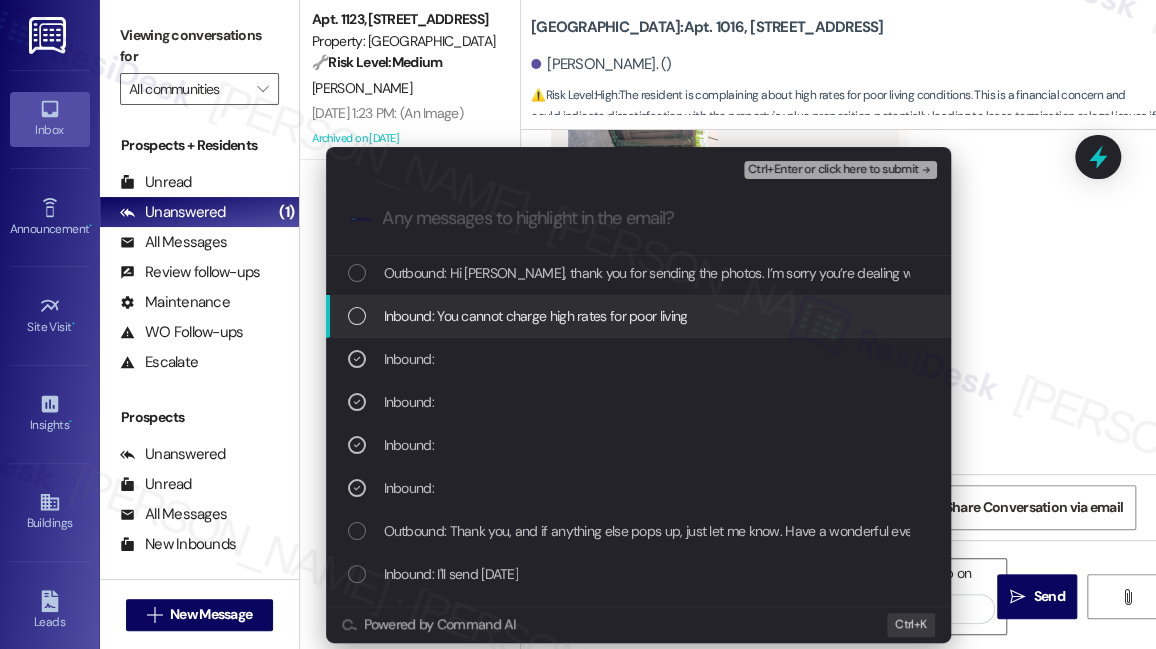 click on "Inbound: You cannot charge high rates for poor living" at bounding box center [536, 316] 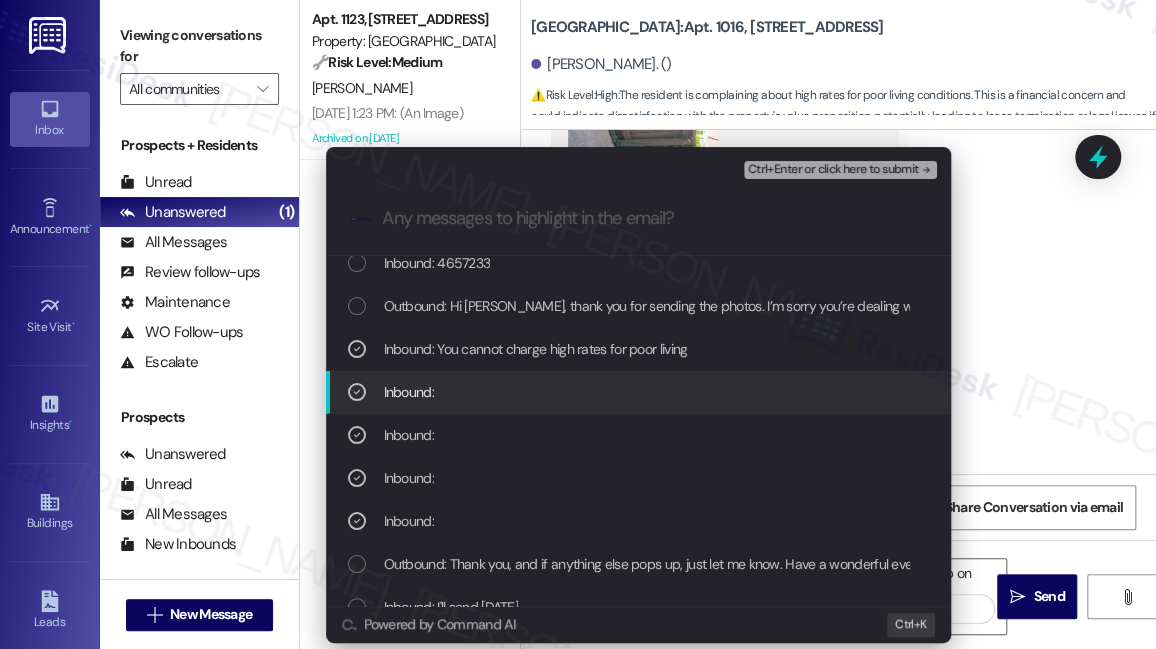 scroll, scrollTop: 0, scrollLeft: 0, axis: both 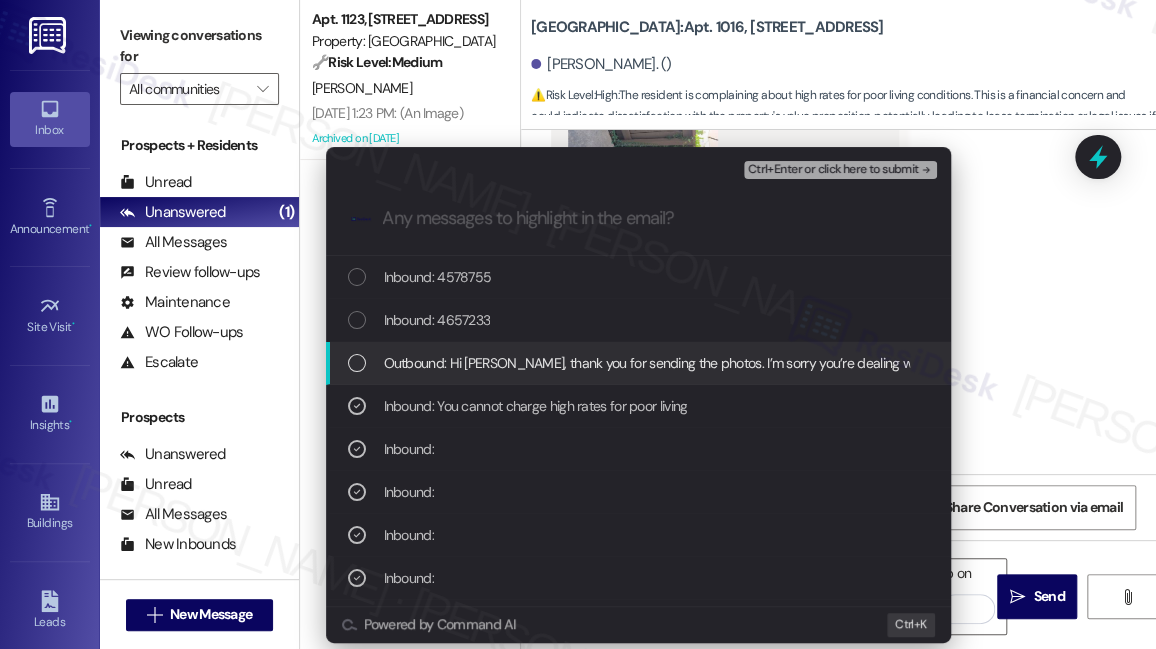 click on "Inbound: 4657233" at bounding box center (437, 320) 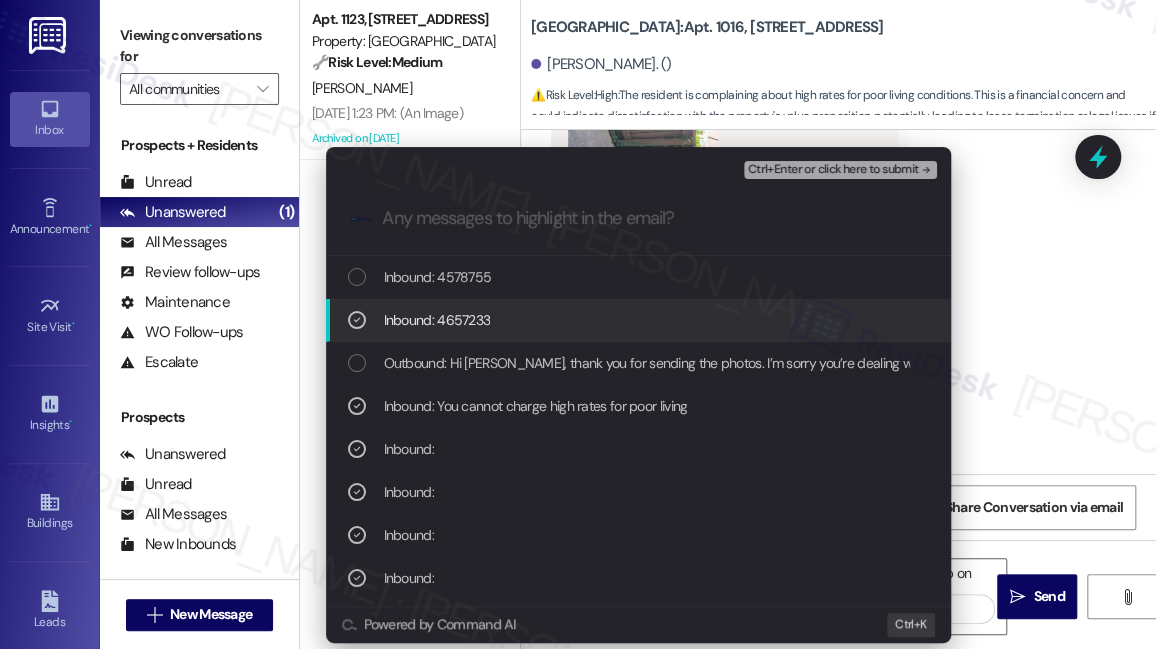 click on "Inbound: 4578755" at bounding box center [638, 277] 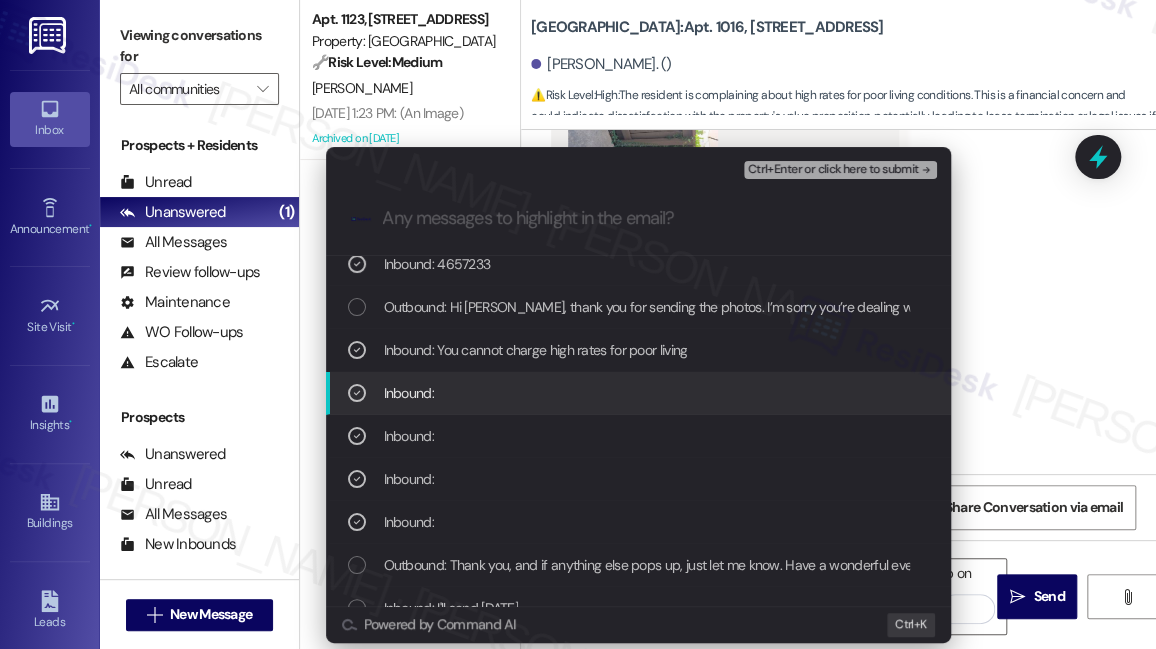 scroll, scrollTop: 181, scrollLeft: 0, axis: vertical 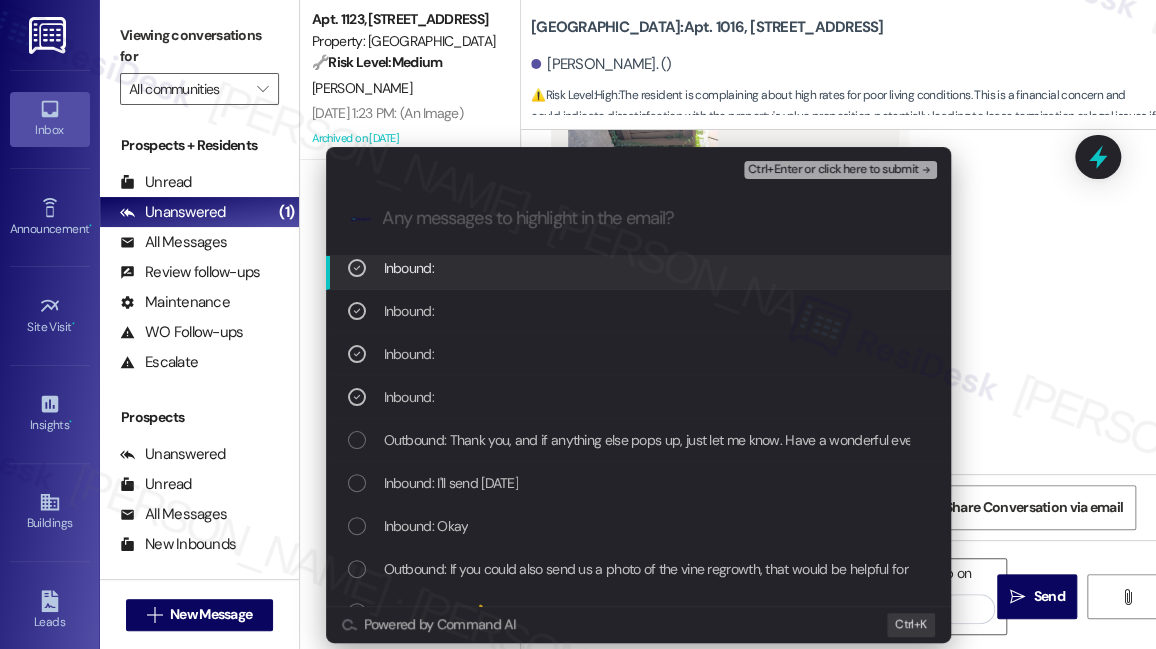 click on "Ctrl+Enter or click here to submit" at bounding box center [833, 170] 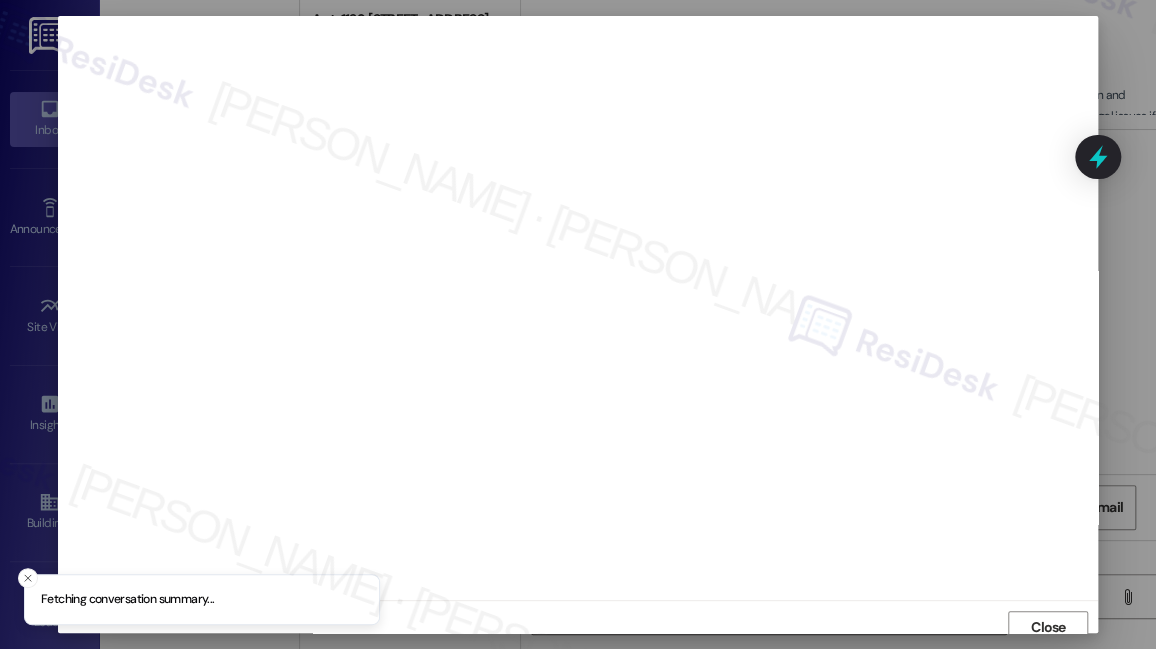scroll, scrollTop: 10, scrollLeft: 0, axis: vertical 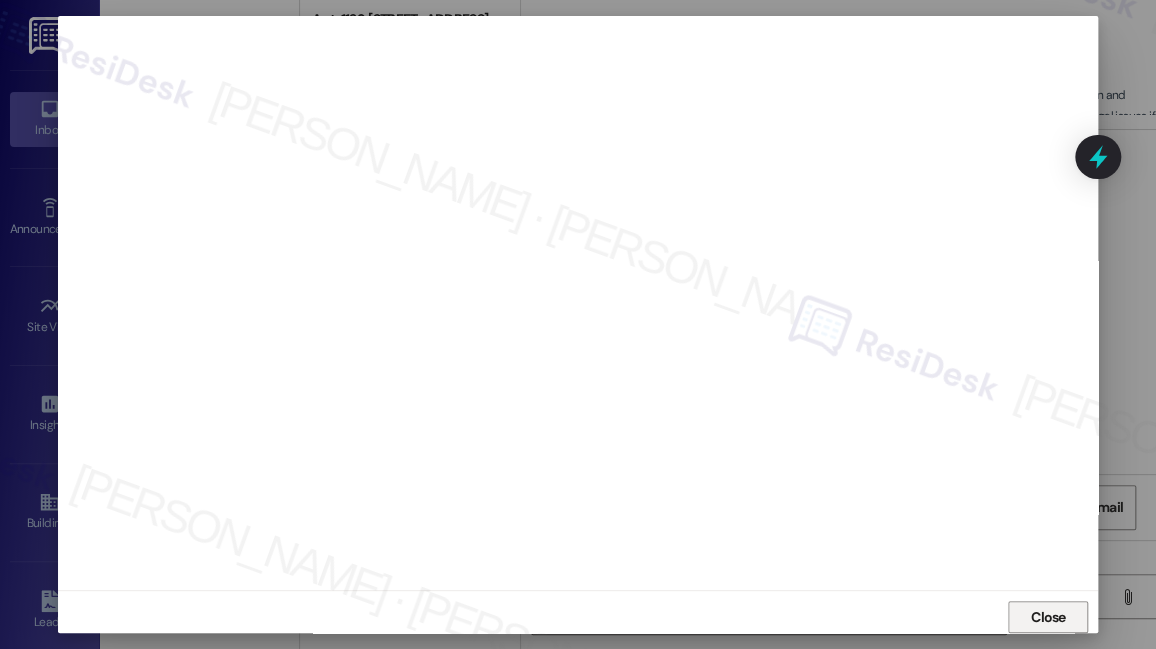 click on "Close" at bounding box center [1048, 617] 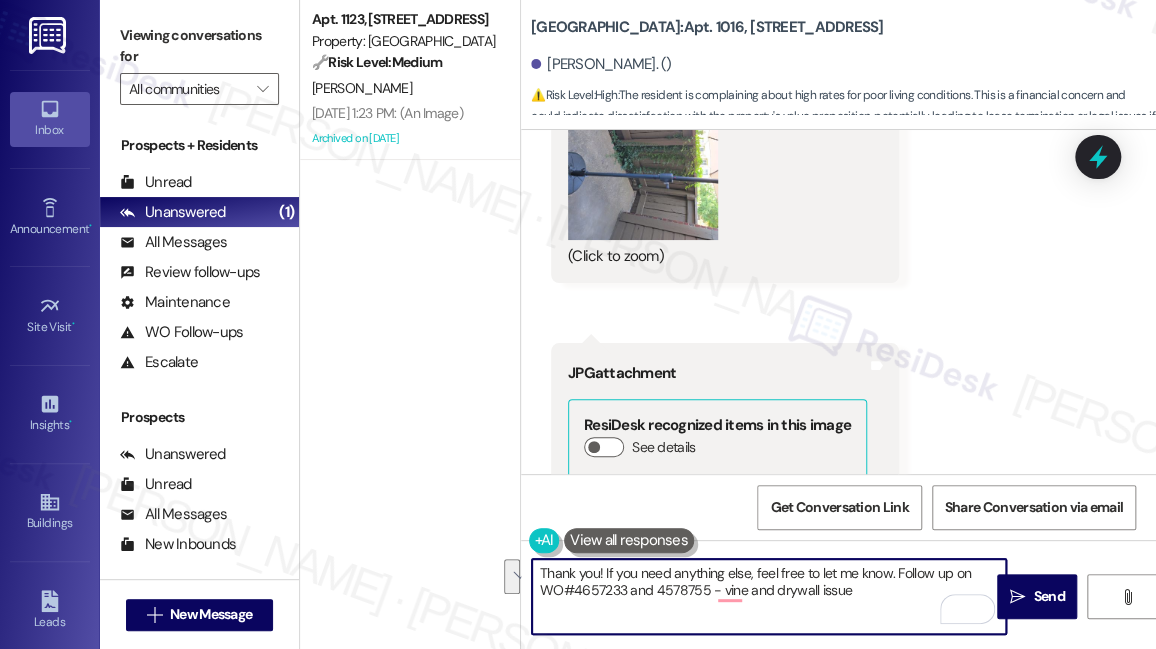 drag, startPoint x: 908, startPoint y: 587, endPoint x: 893, endPoint y: 562, distance: 29.15476 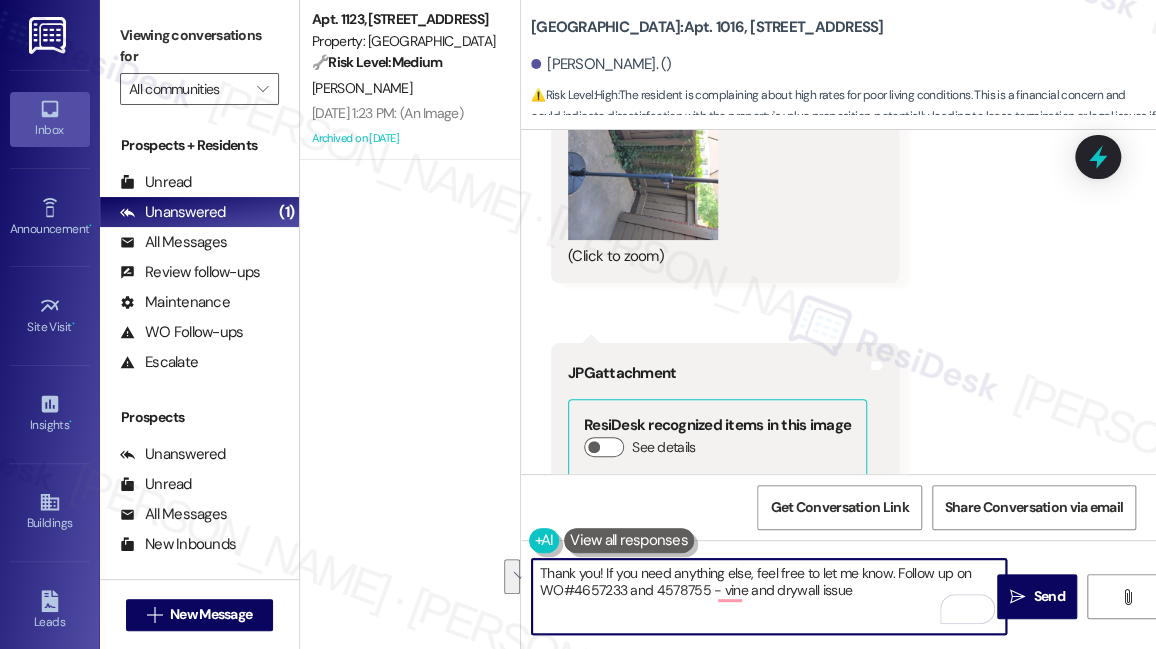 click on "Thank you! If you need anything else, feel free to let me know. Follow up on WO#4657233 and 4578755 - vine and drywall issue" at bounding box center [769, 596] 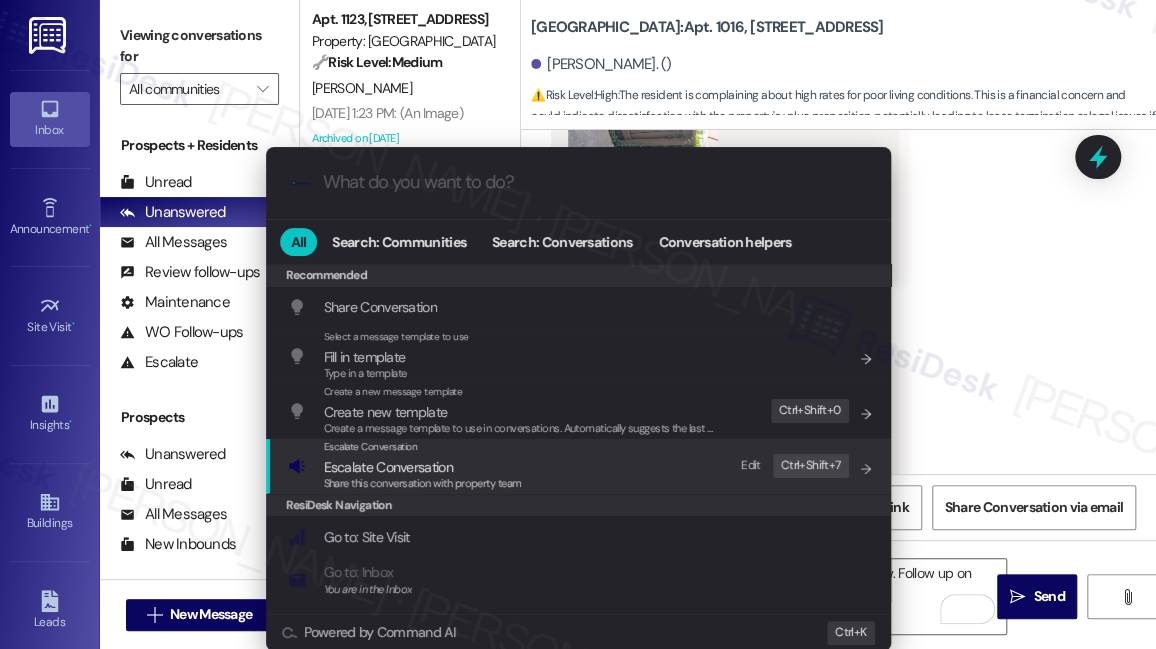 click on "Escalate Conversation Escalate Conversation Share this conversation with property team Edit Ctrl+ Shift+ 7" at bounding box center (580, 466) 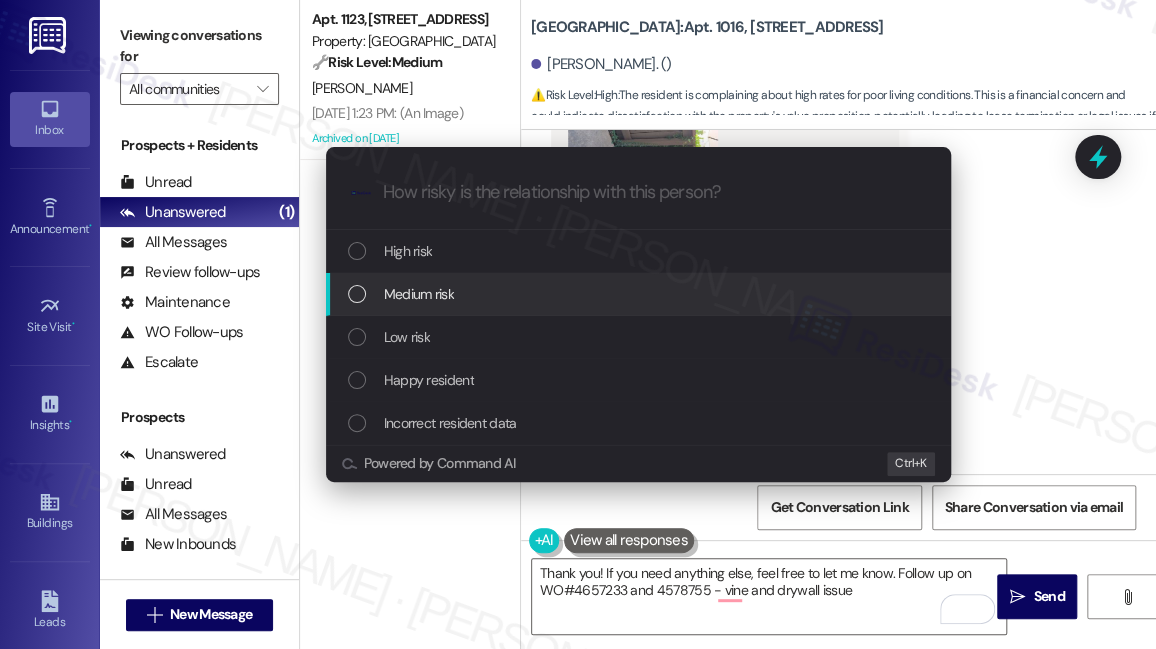 click on "Medium risk" at bounding box center [640, 294] 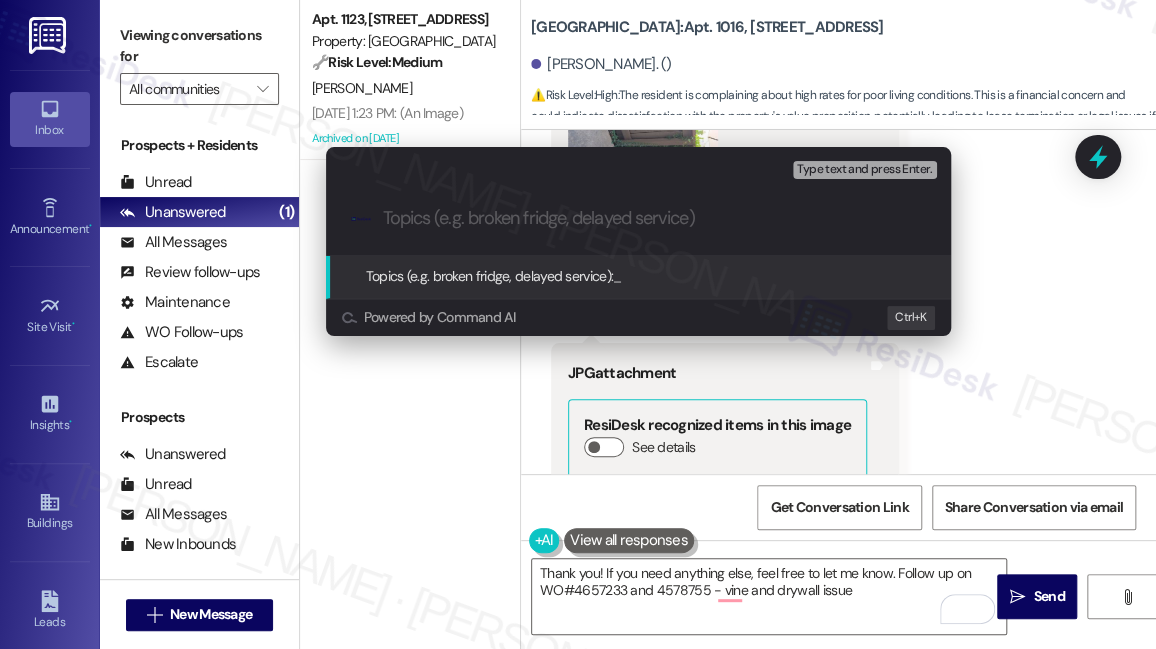 paste on "Follow up on WO#4657233 and 4578755 - vine and drywall issue" 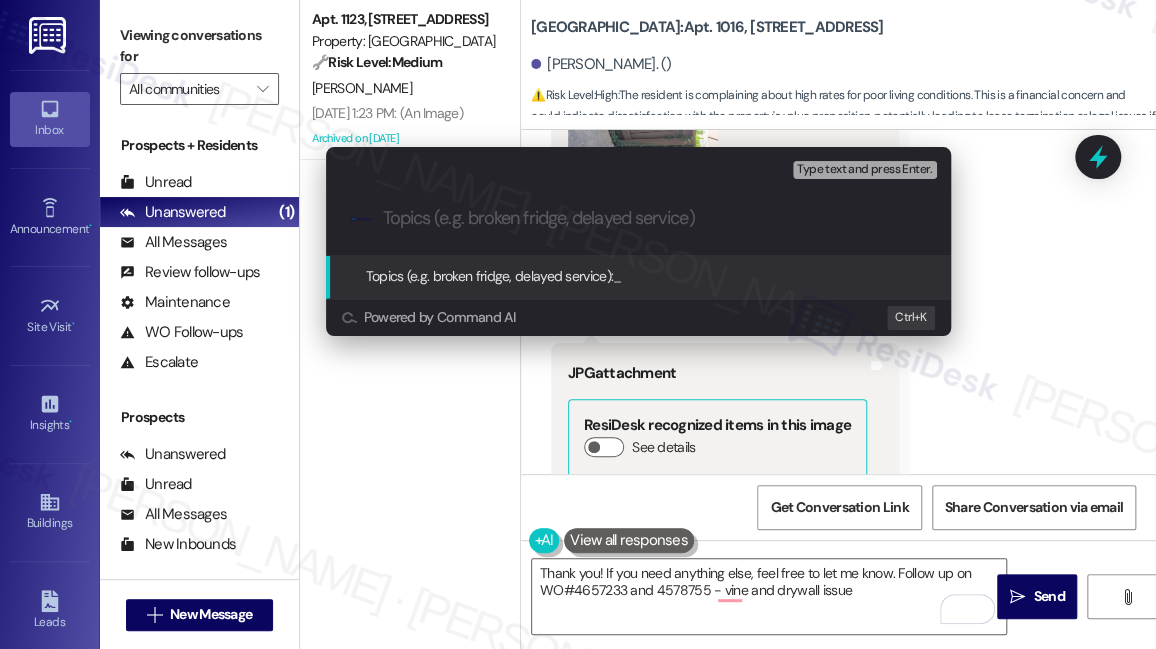 type on "Follow up on WO#4657233 and 4578755 - vine and drywall issue" 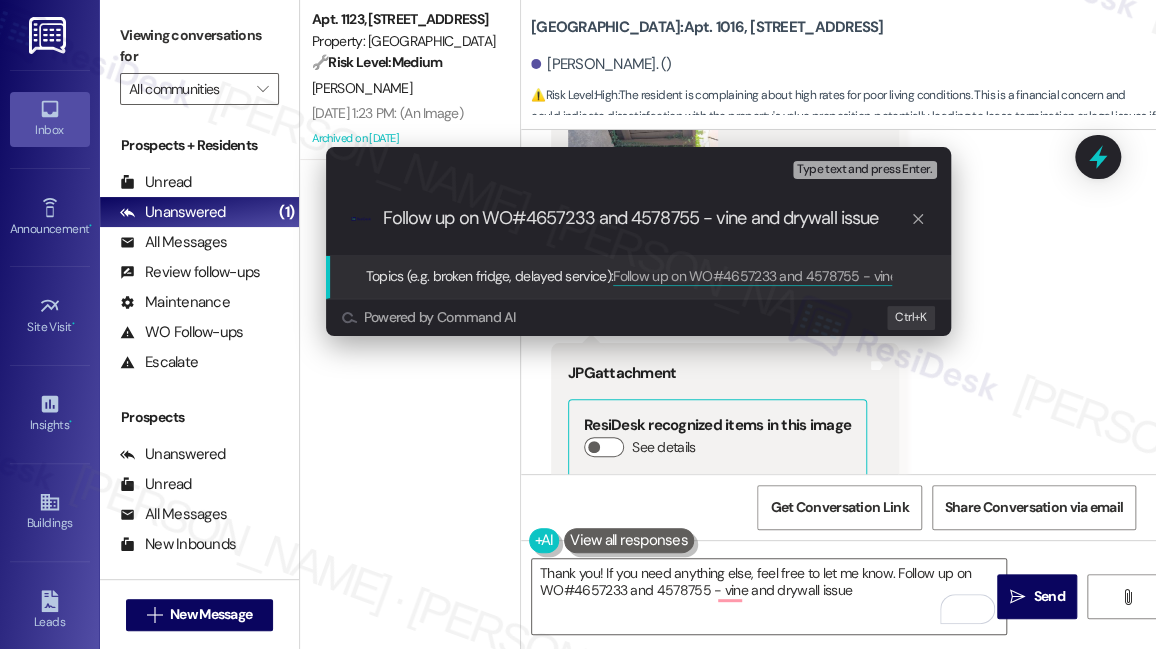 type 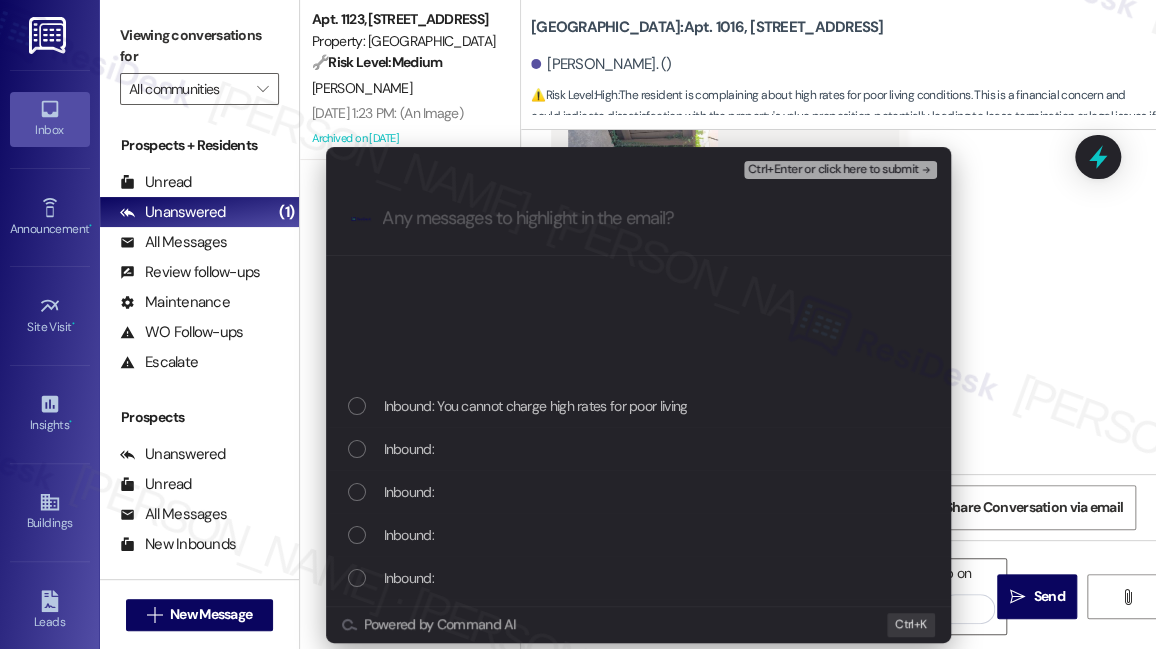 scroll, scrollTop: 545, scrollLeft: 0, axis: vertical 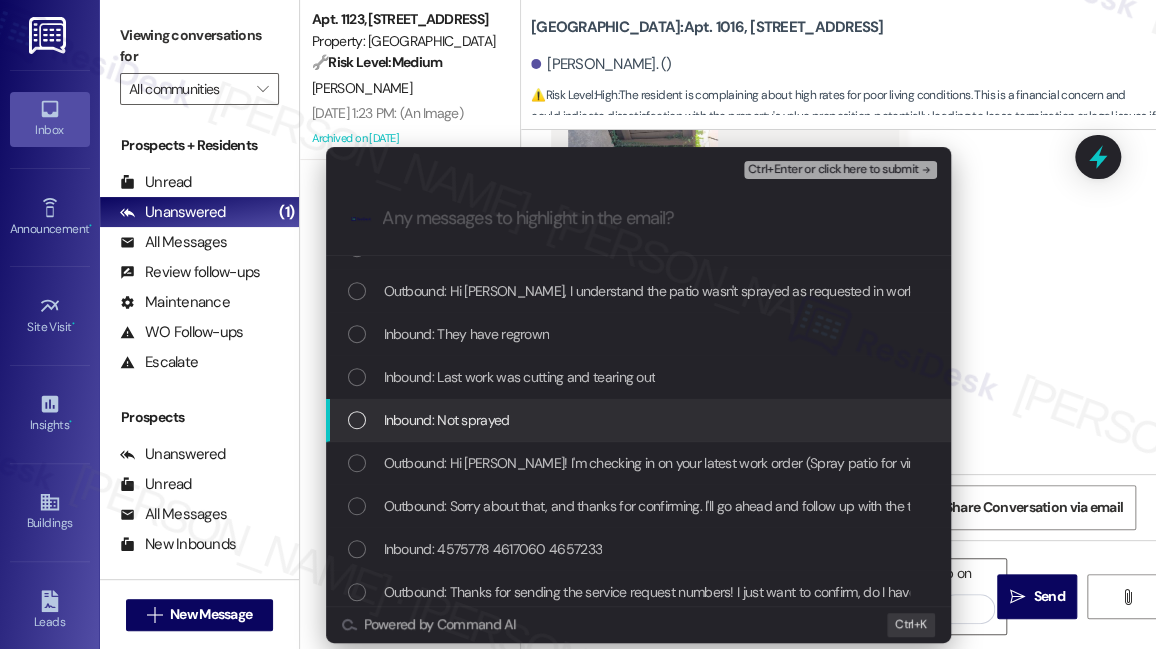 click on "Inbound: Not sprayed" at bounding box center (640, 420) 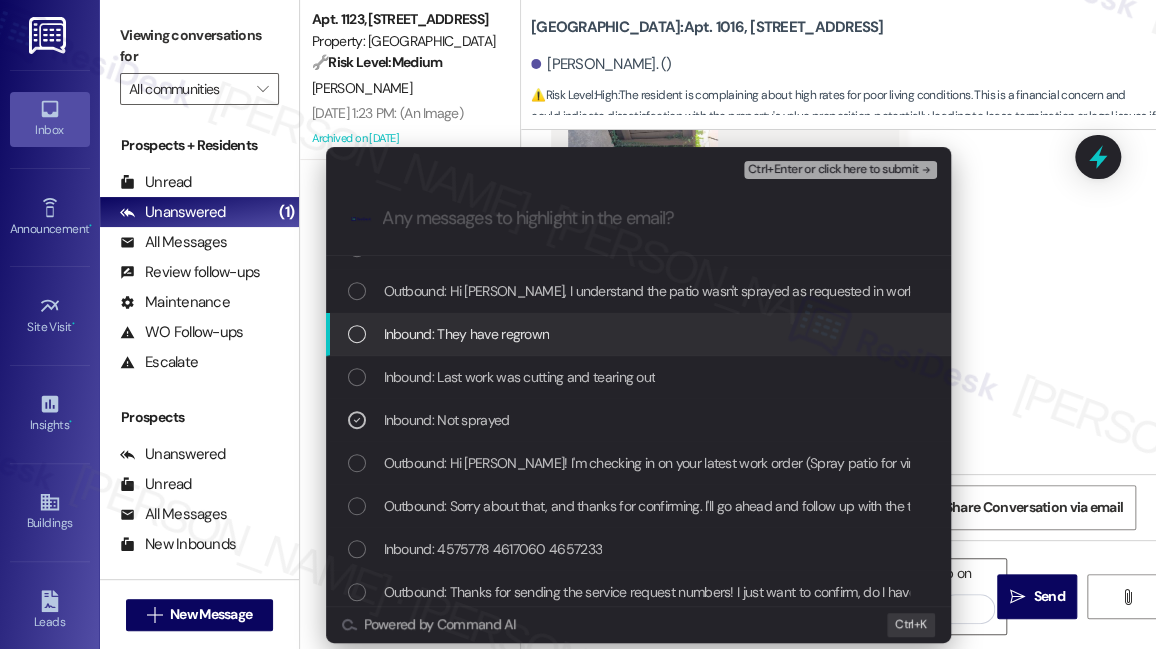 click on "Inbound: They have regrown" at bounding box center [467, 334] 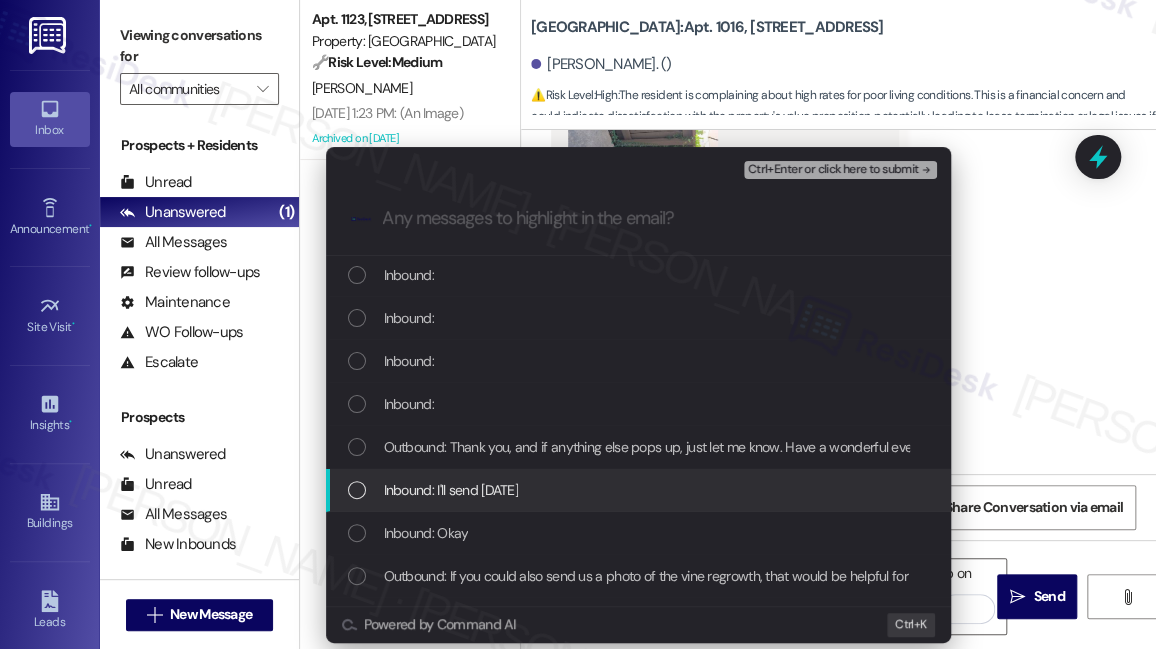 scroll, scrollTop: 90, scrollLeft: 0, axis: vertical 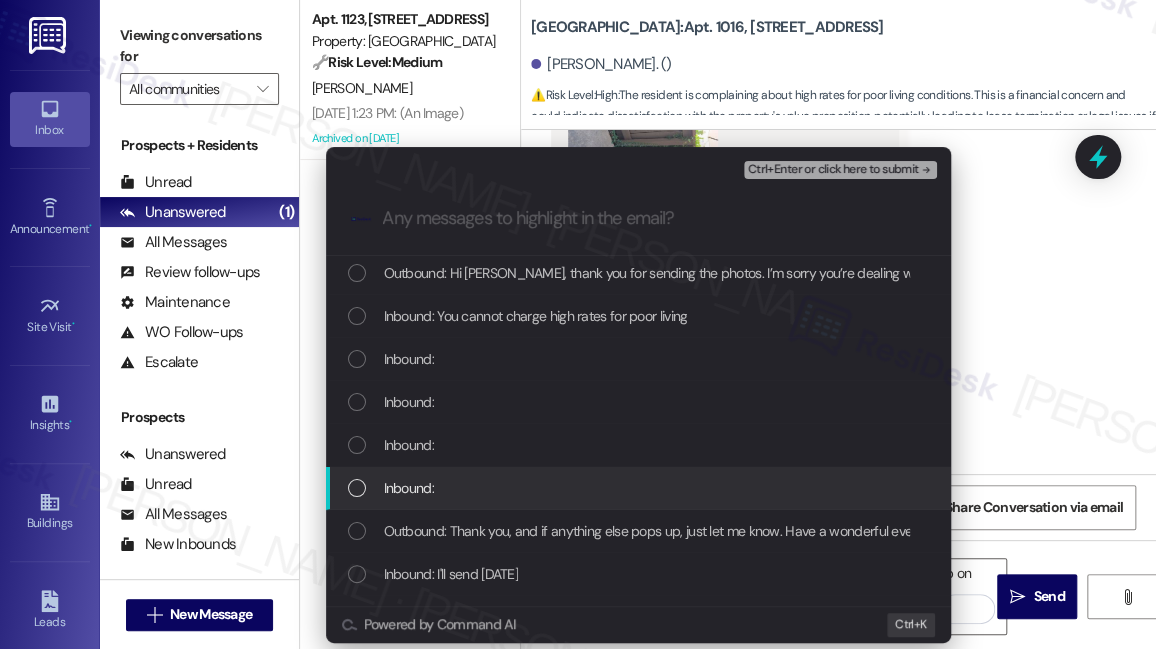 click on "Inbound:" at bounding box center (640, 488) 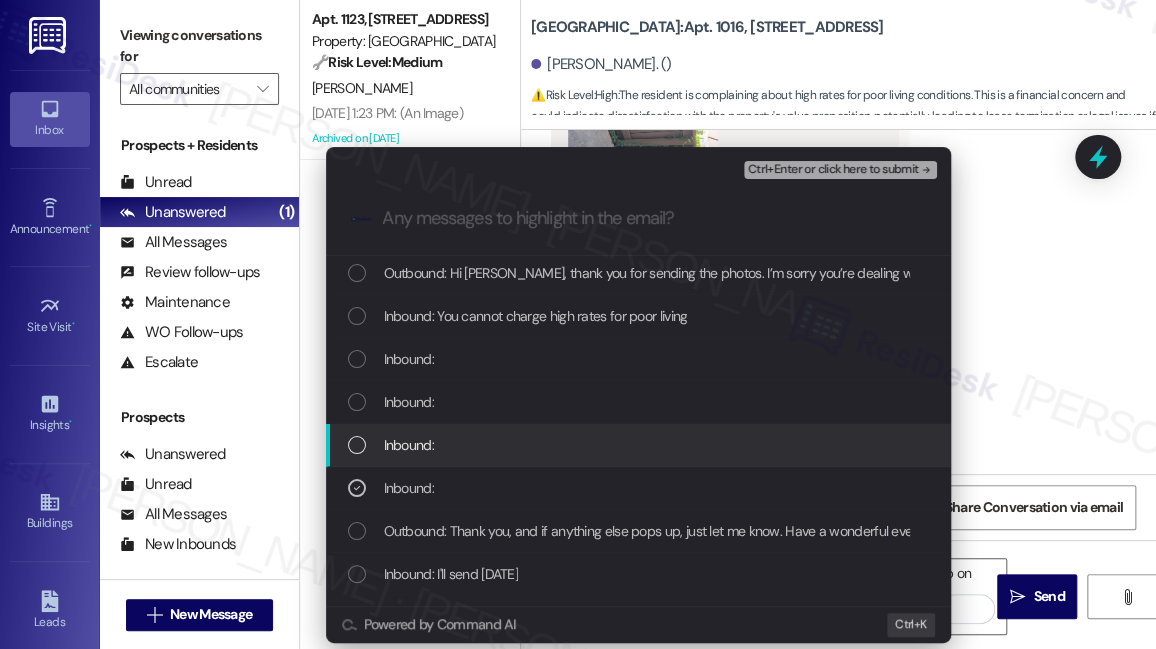 click on "Inbound:" at bounding box center [640, 445] 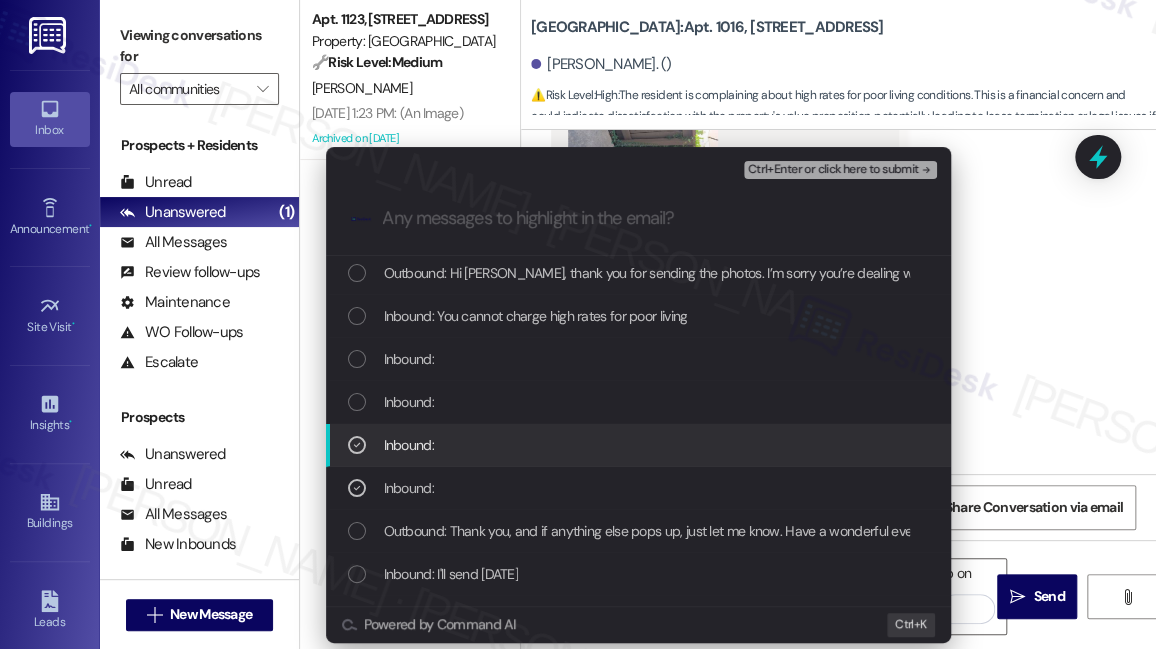 click on "Inbound:" at bounding box center [640, 402] 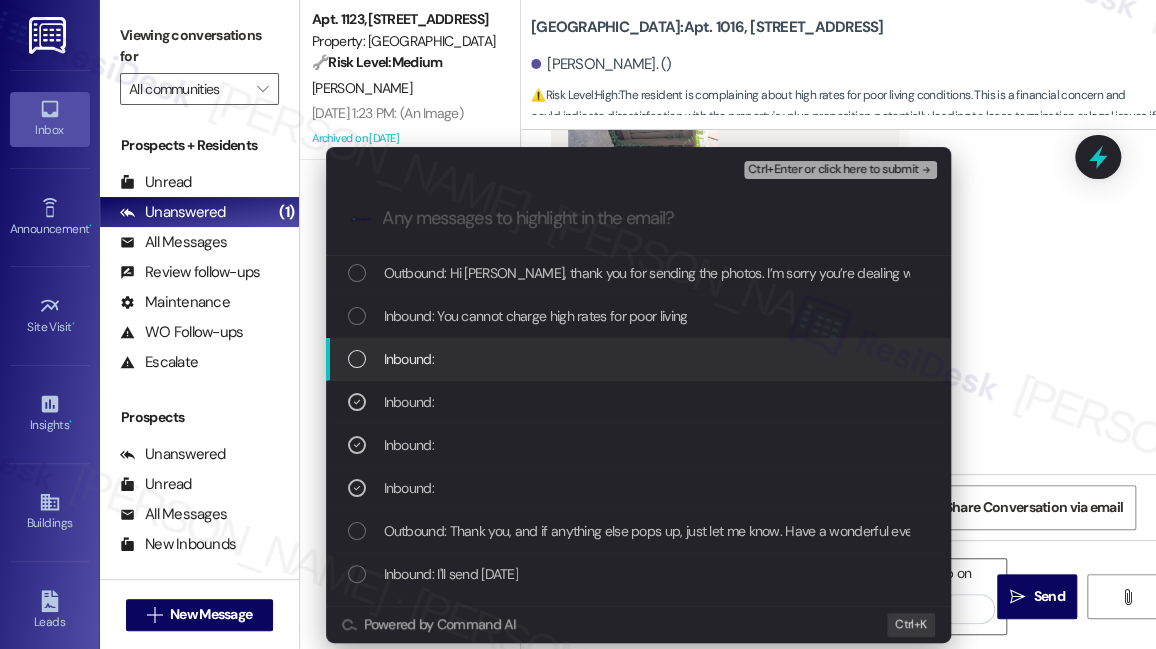 click on "Inbound:" at bounding box center [640, 359] 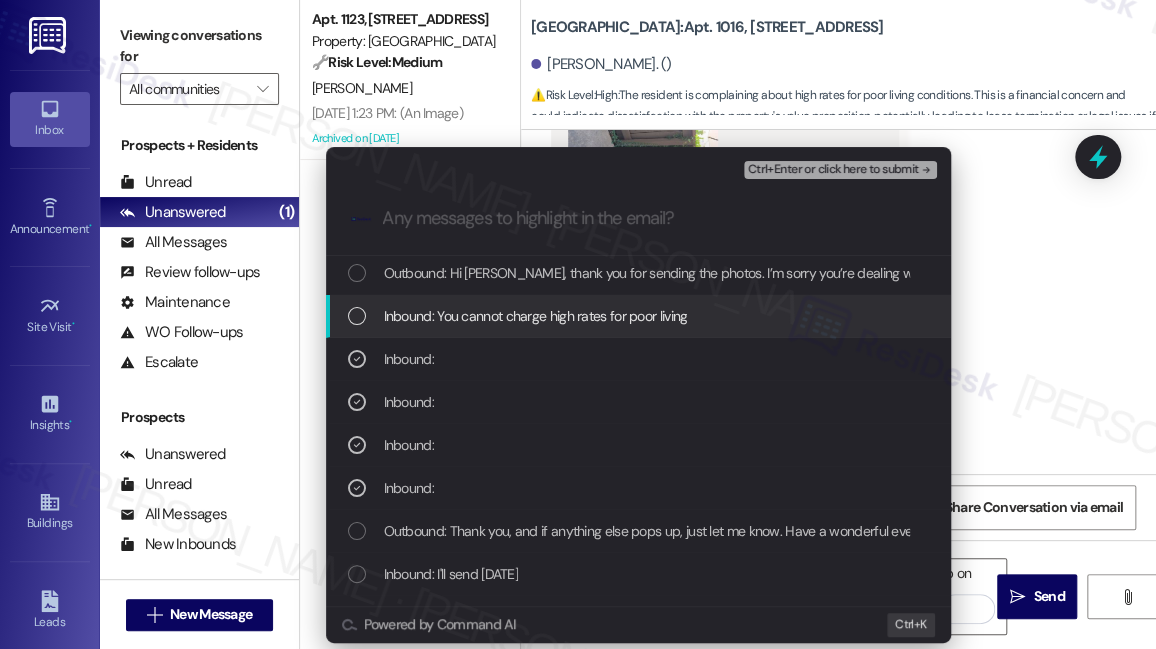 click on "Inbound: You cannot charge high rates for poor living" at bounding box center (536, 316) 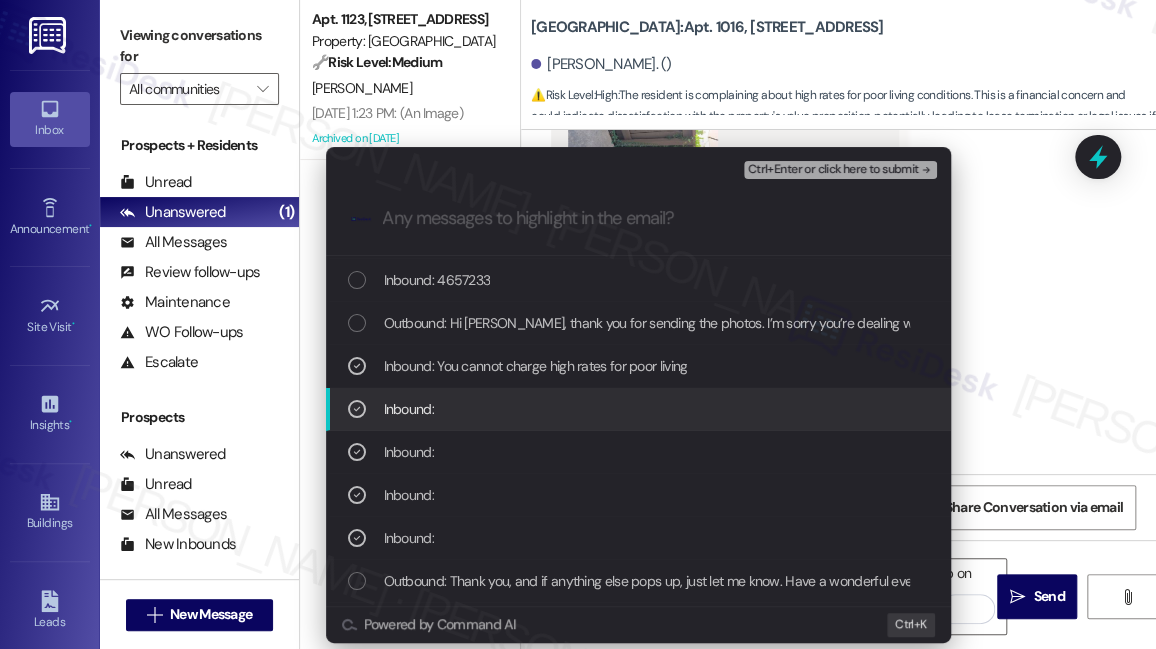 scroll, scrollTop: 0, scrollLeft: 0, axis: both 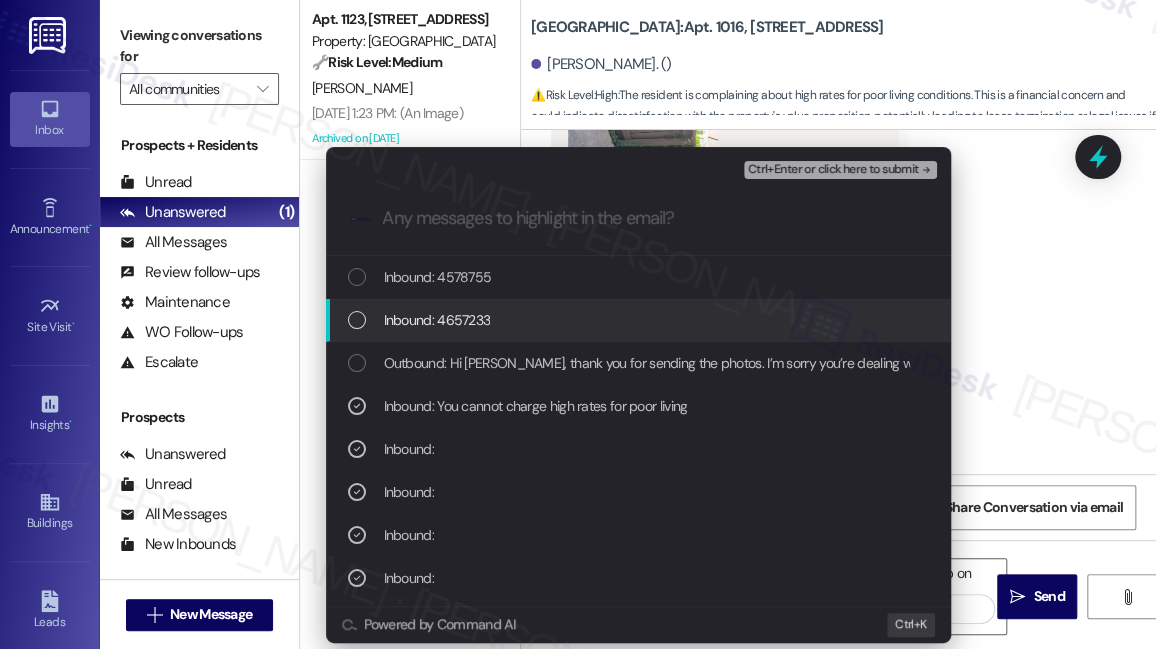 click on "Inbound: 4657233" at bounding box center (437, 320) 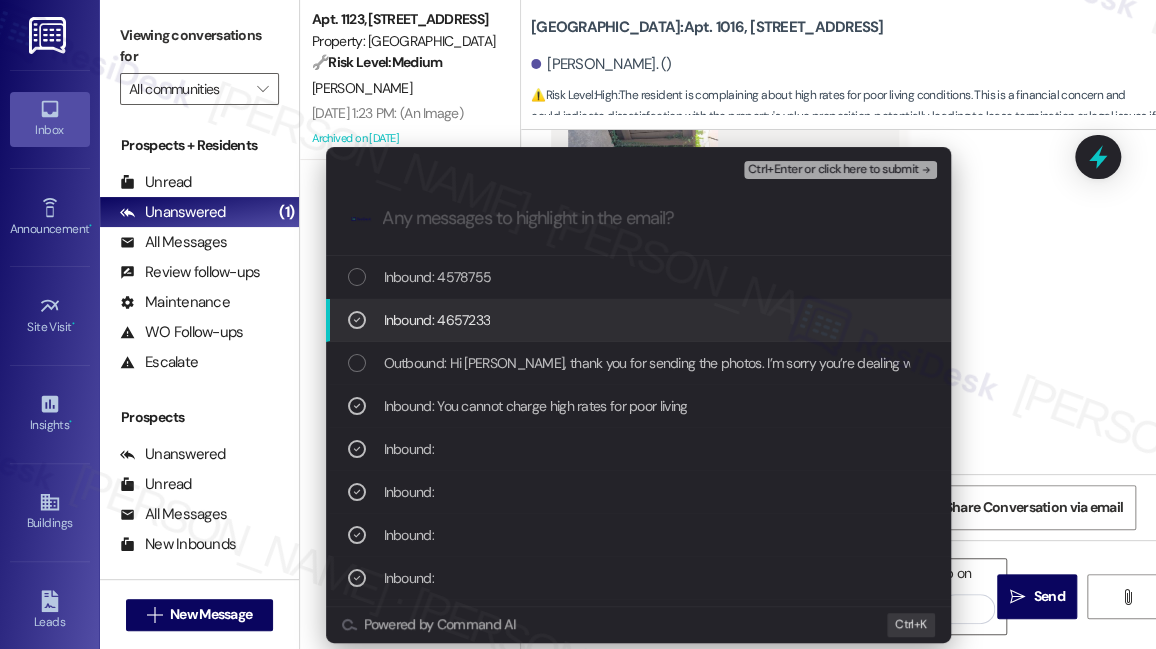 click on "Inbound: 4657233" at bounding box center (437, 320) 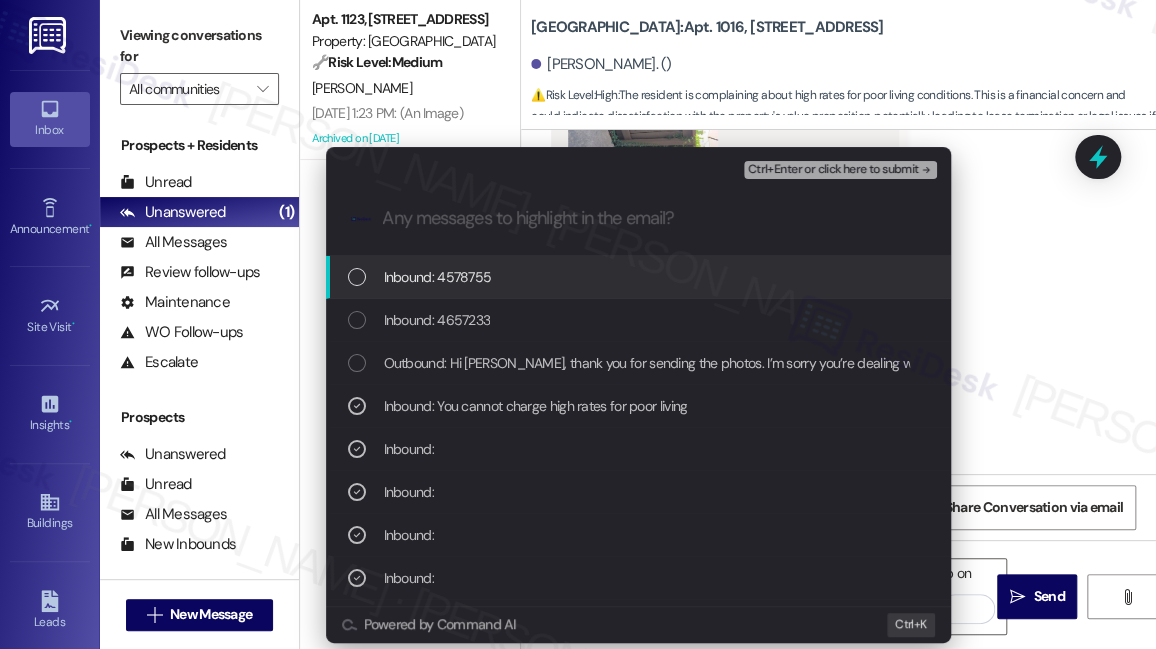 click on "Ctrl+Enter or click here to submit" at bounding box center [842, 170] 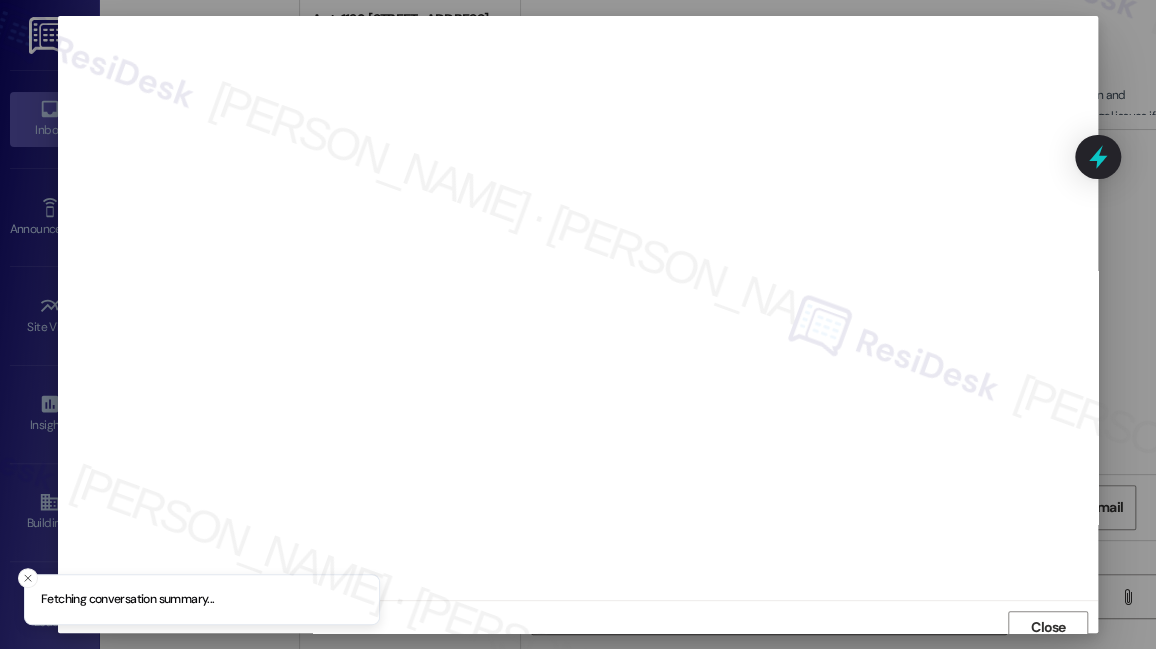 scroll, scrollTop: 10, scrollLeft: 0, axis: vertical 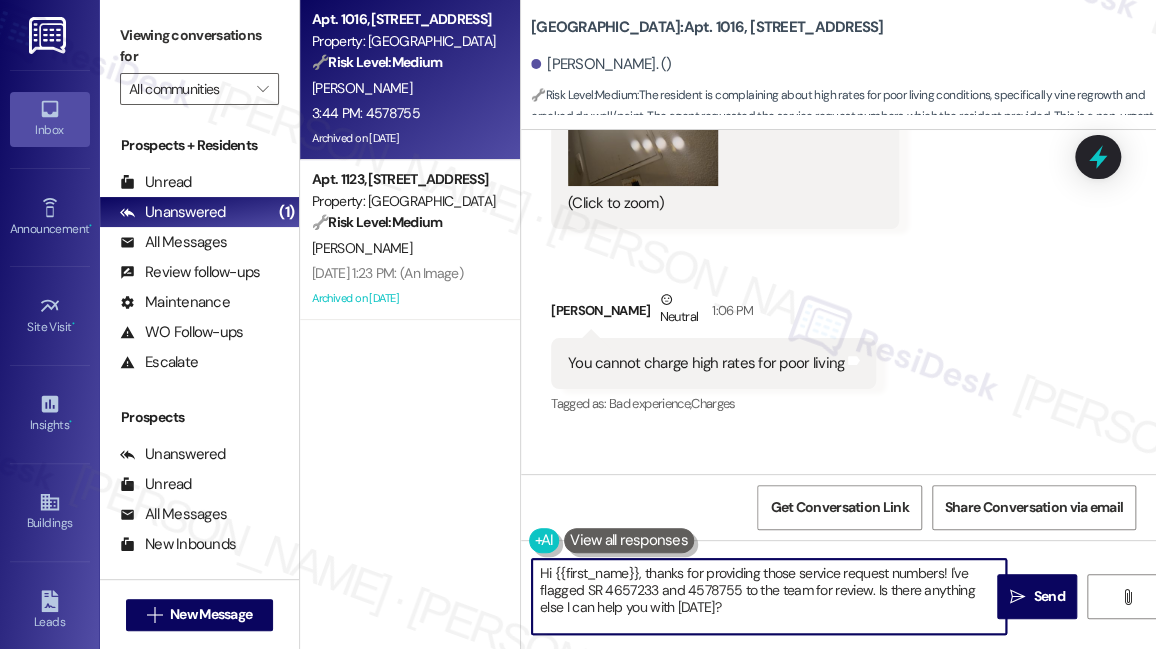 drag, startPoint x: 648, startPoint y: 575, endPoint x: 442, endPoint y: 568, distance: 206.1189 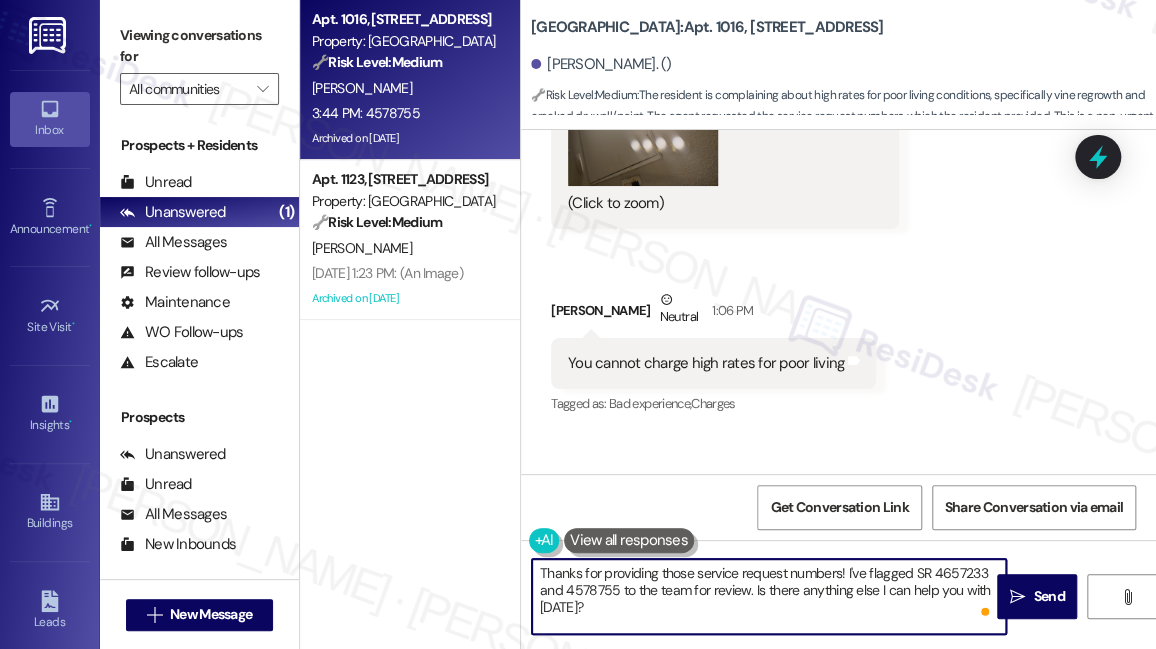click on "Thanks for providing those service request numbers! I've flagged SR 4657233 and 4578755 to the team for review. Is there anything else I can help you with [DATE]?" at bounding box center [769, 596] 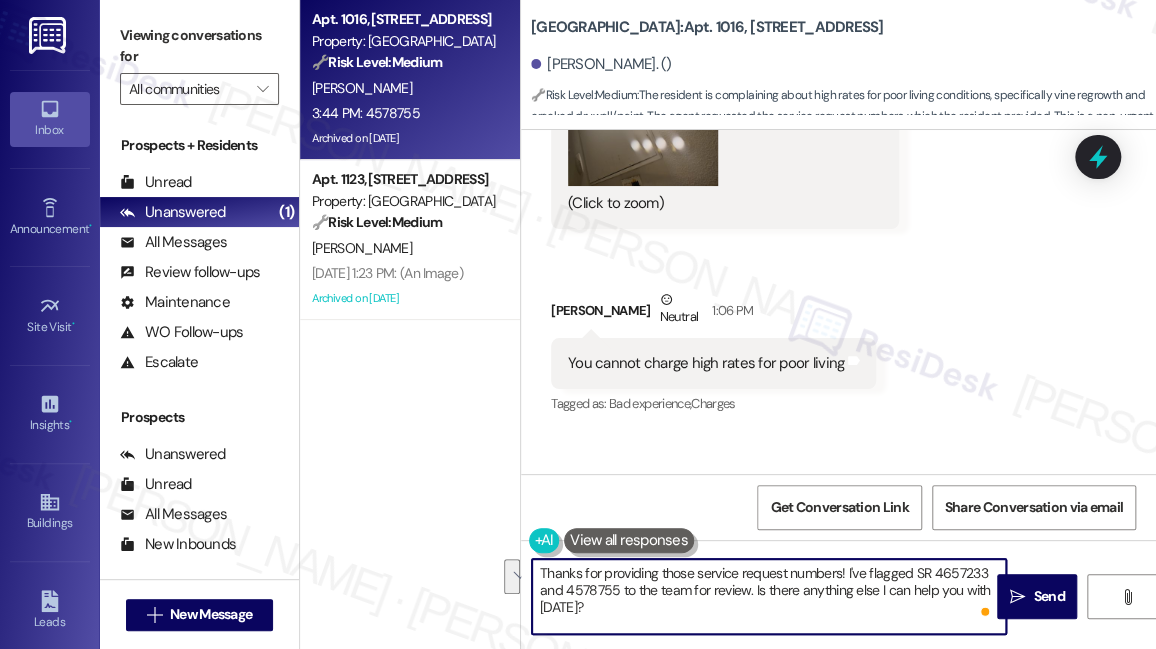 drag, startPoint x: 613, startPoint y: 590, endPoint x: 914, endPoint y: 544, distance: 304.49466 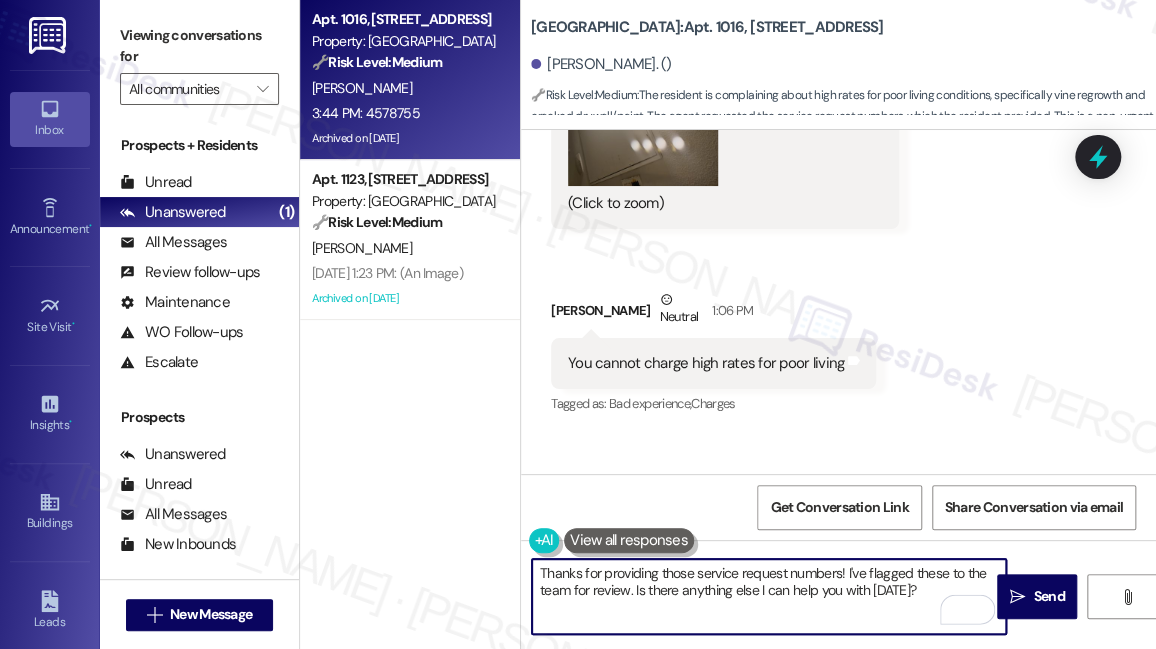 click on "Thanks for providing those service request numbers! I've flagged these to the team for review. Is there anything else I can help you with [DATE]?" at bounding box center (769, 596) 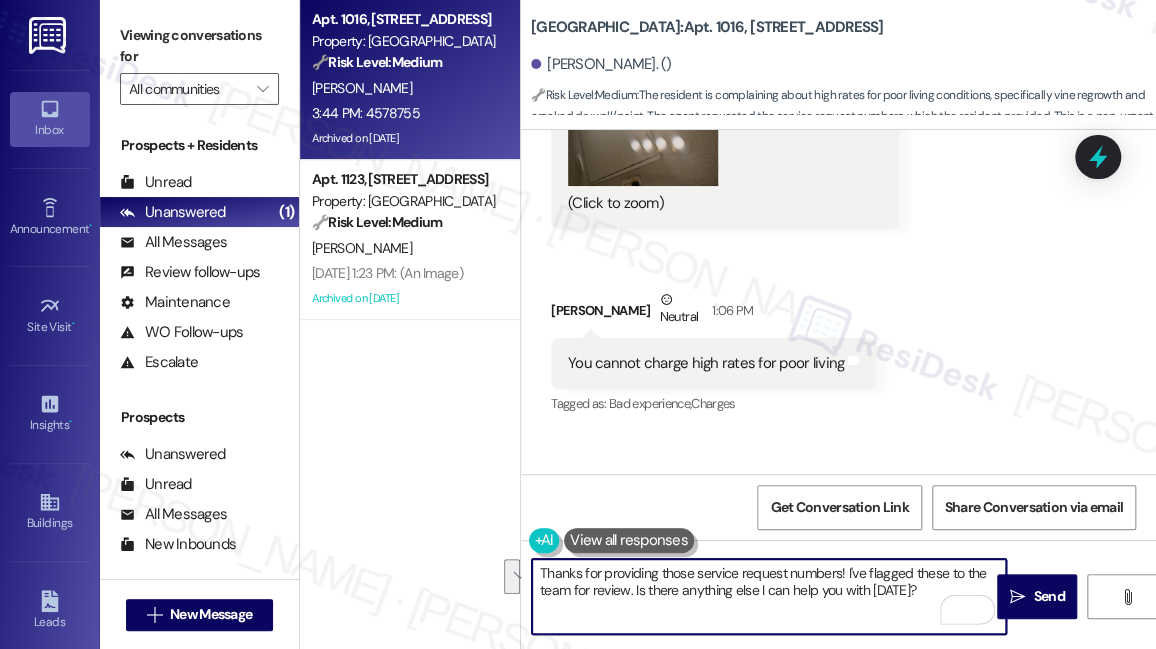 drag, startPoint x: 919, startPoint y: 589, endPoint x: 867, endPoint y: 560, distance: 59.5399 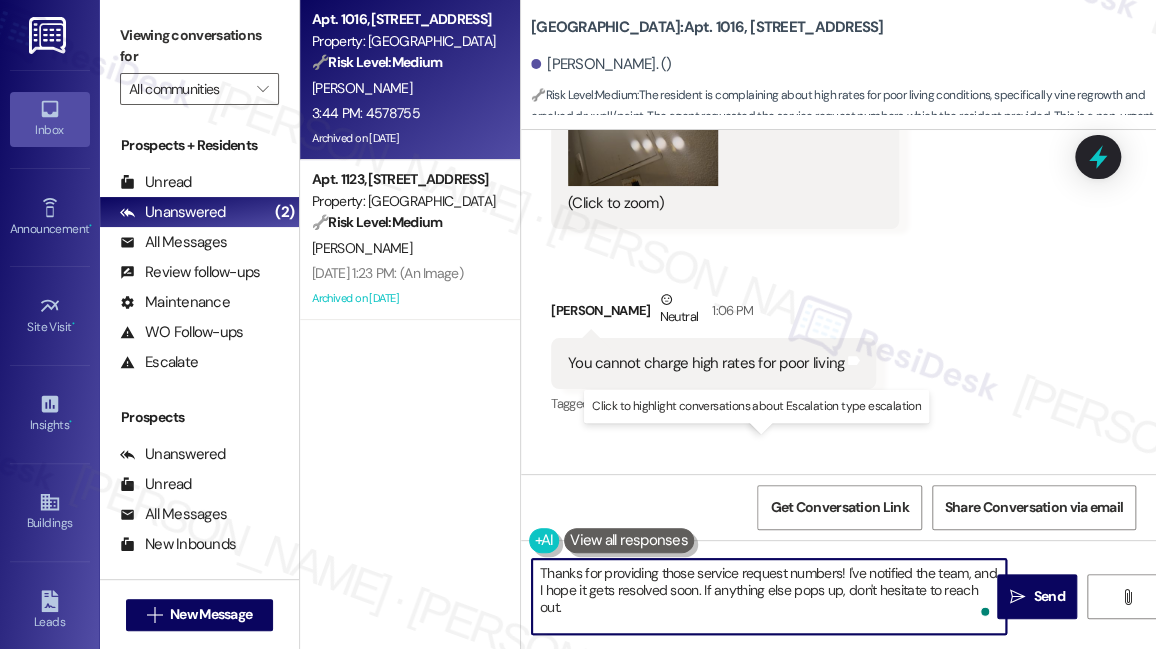 click on "Thanks for providing those service request numbers! I've notified the team, and I hope it gets resolved soon. If anything else pops up, don't hesitate to reach out." at bounding box center [769, 596] 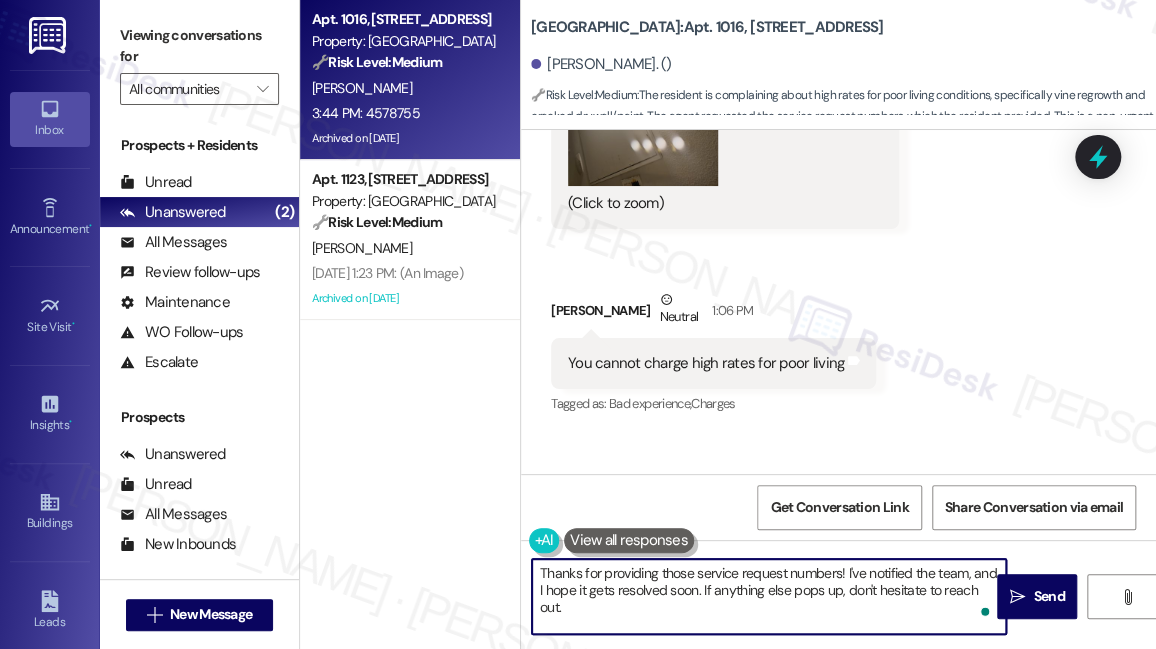 click on "Thanks for providing those service request numbers! I've notified the team, and I hope it gets resolved soon. If anything else pops up, don't hesitate to reach out." at bounding box center (769, 596) 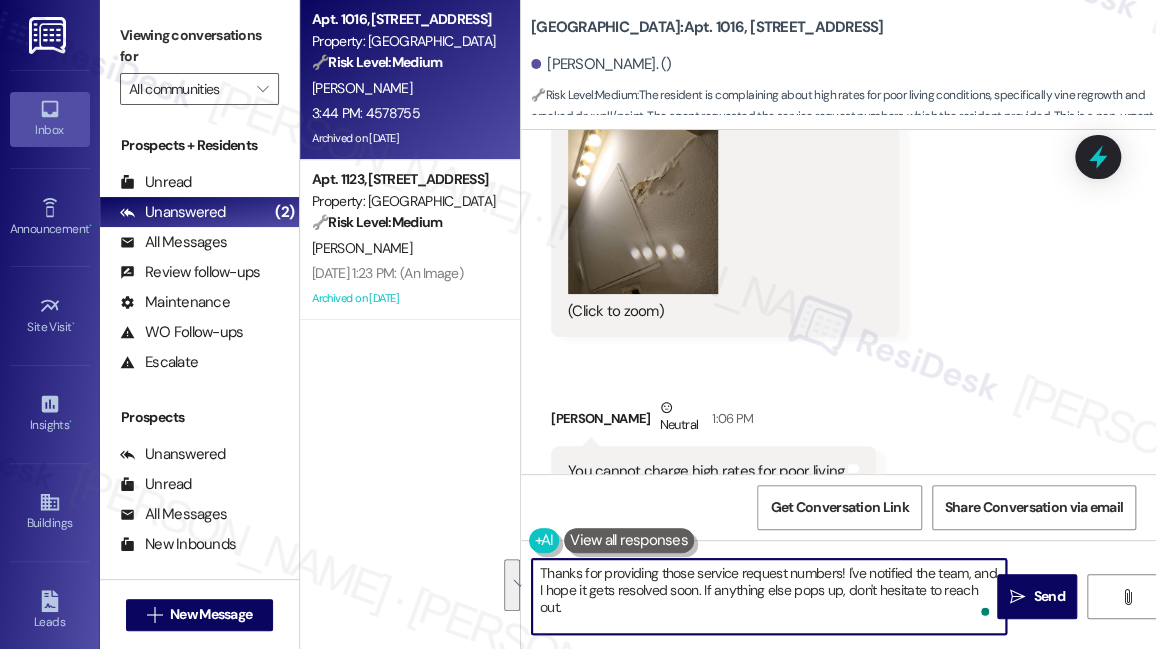 scroll, scrollTop: 71611, scrollLeft: 0, axis: vertical 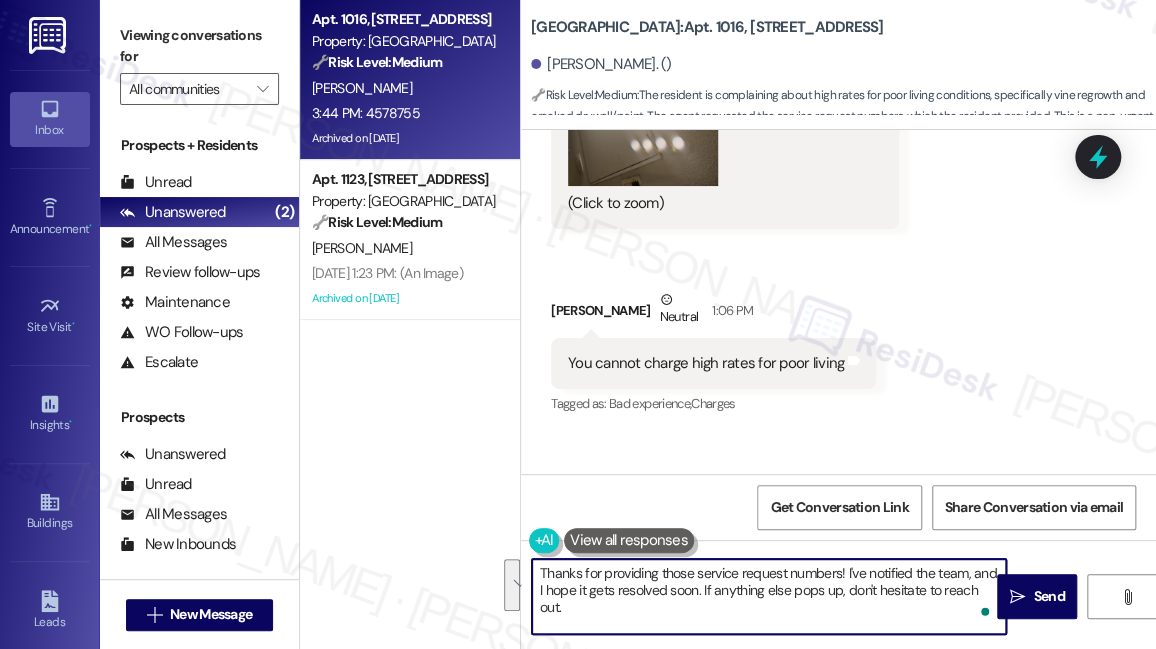 click on "Thanks for providing those service request numbers! I've notified the team, and I hope it gets resolved soon. If anything else pops up, don't hesitate to reach out." at bounding box center [769, 596] 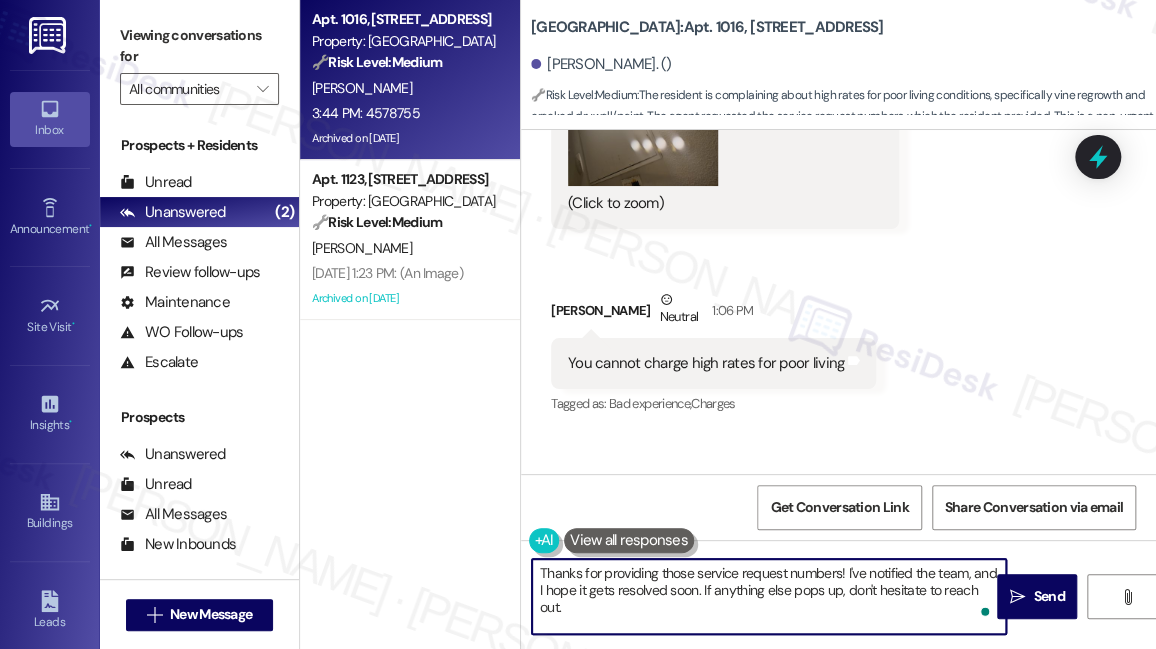 click on "Thanks for providing those service request numbers! I've notified the team, and I hope it gets resolved soon. If anything else pops up, don't hesitate to reach out." at bounding box center [769, 596] 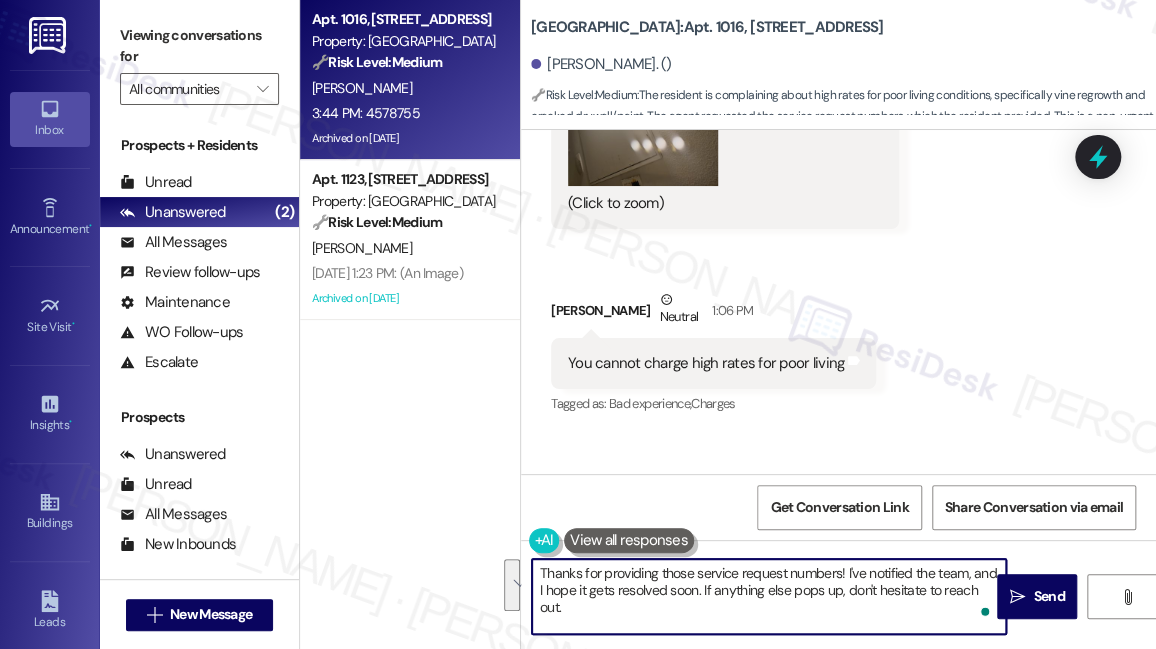 click on "Thanks for providing those service request numbers! I've notified the team, and I hope it gets resolved soon. If anything else pops up, don't hesitate to reach out." at bounding box center (769, 596) 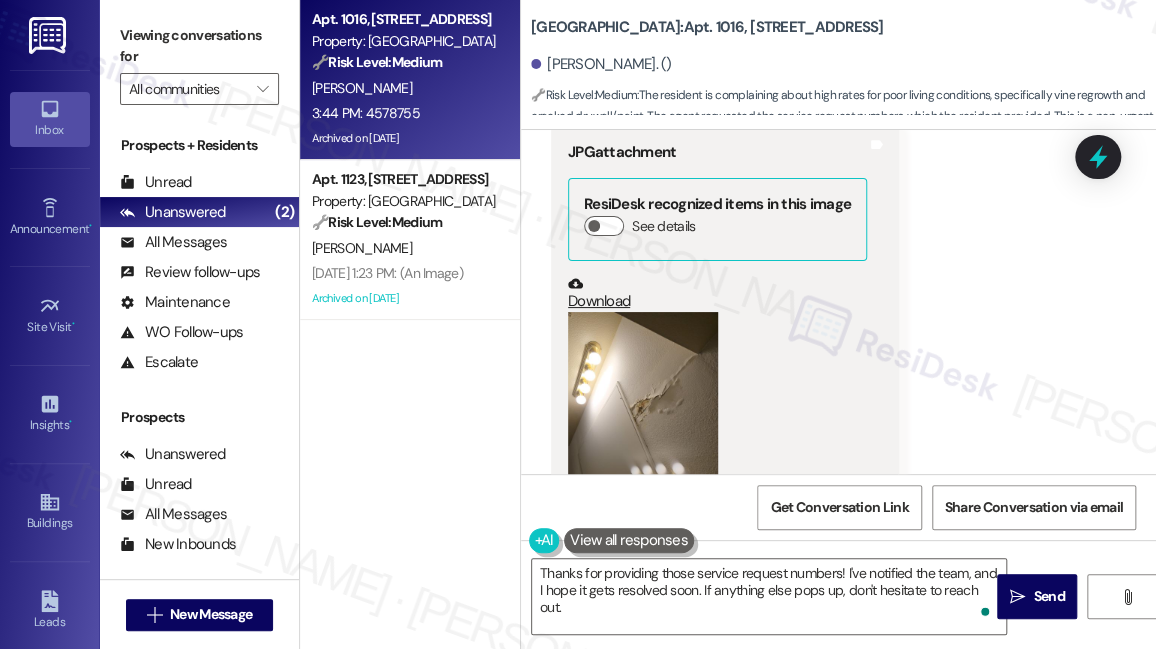 scroll, scrollTop: 71248, scrollLeft: 0, axis: vertical 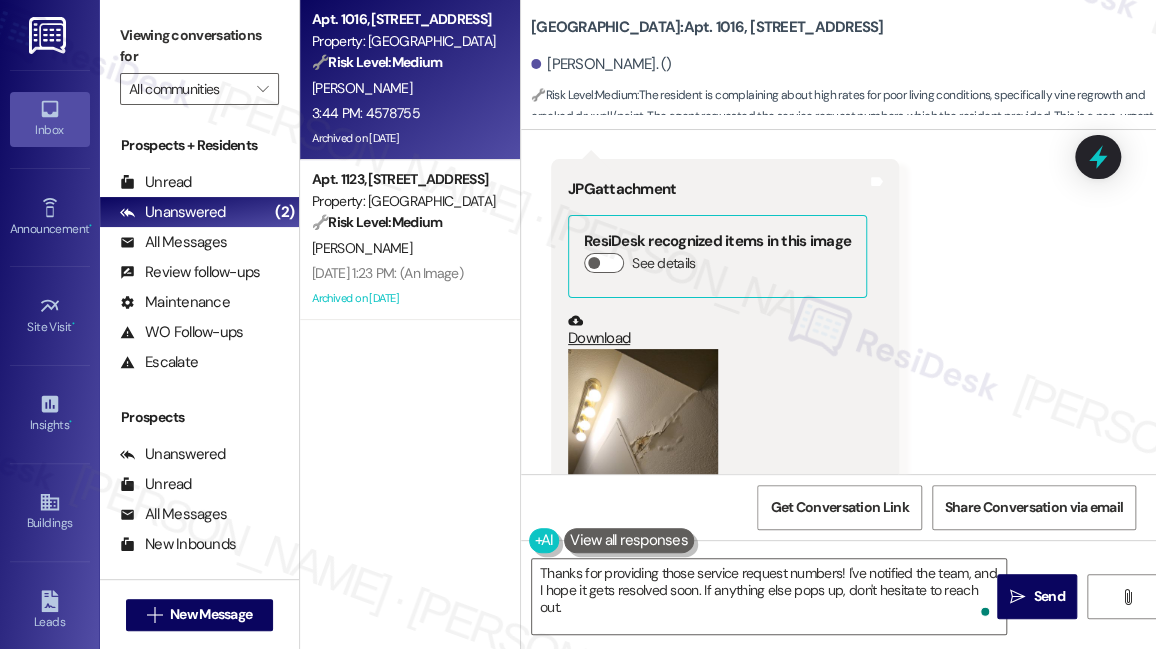 click on "Hi [PERSON_NAME], thank you for sending the photos. I’m sorry you’re dealing with both the vine regrowth and the cracked drywall/paint issue. Could you please share the service request number for these so I can flag it to the team? I’ll also make sure your feedback about the rates and living conditions is shared with the management team for review. We appreciate you taking the time to bring this to our attention." at bounding box center (863, 949) 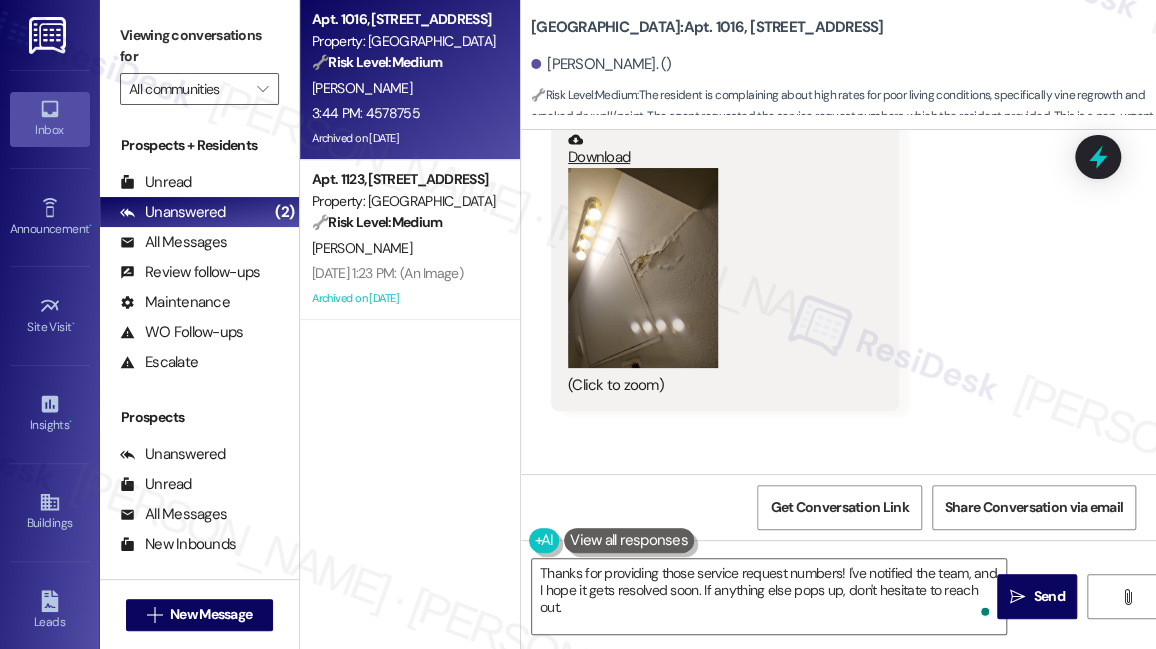 click on "Hi [PERSON_NAME], thank you for sending the photos. I’m sorry you’re dealing with both the vine regrowth and the cracked drywall/paint issue. Could you please share the service request number for these so I can flag it to the team? I’ll also make sure your feedback about the rates and living conditions is shared with the management team for review. We appreciate you taking the time to bring this to our attention." at bounding box center (863, 768) 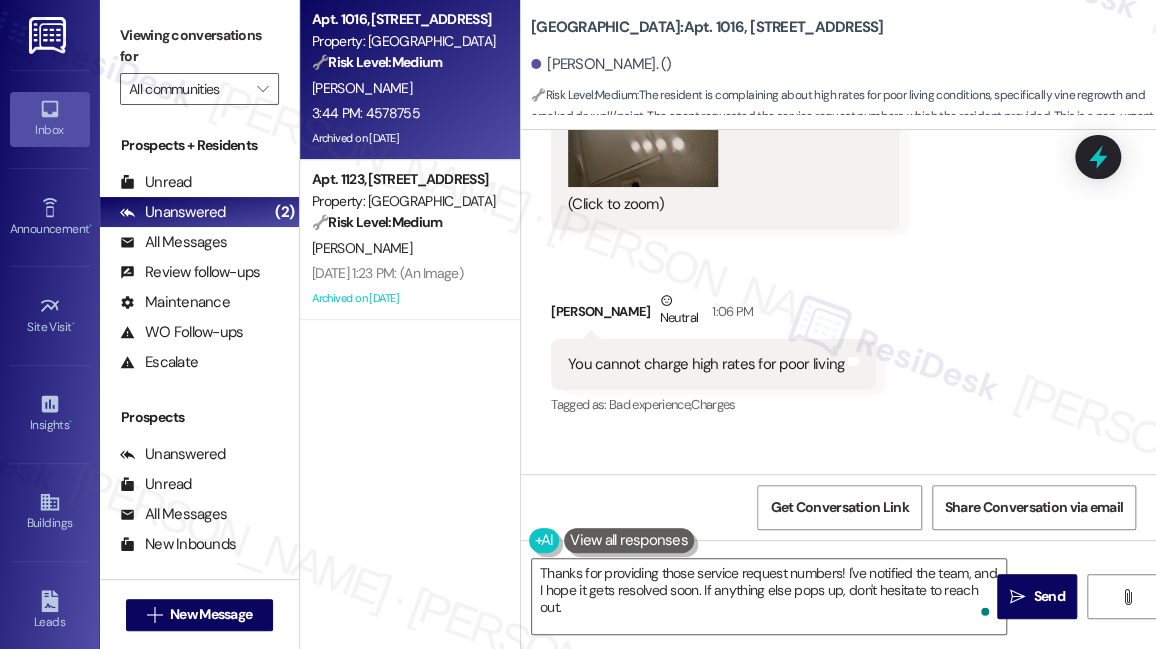 scroll, scrollTop: 71611, scrollLeft: 0, axis: vertical 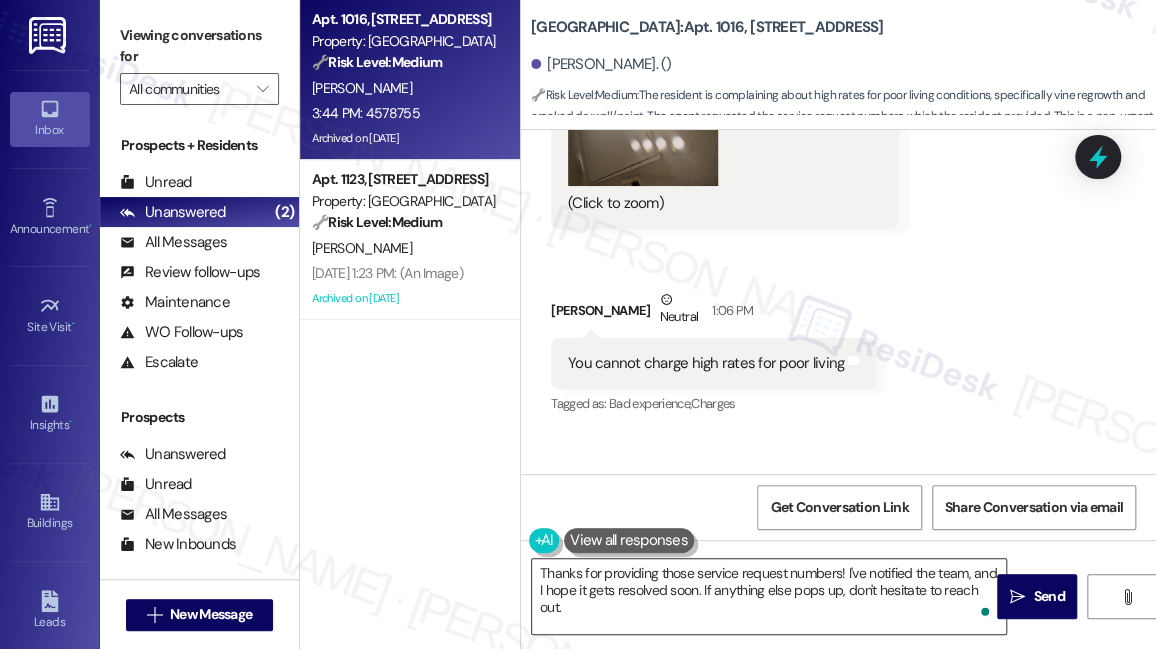 click on "Thanks for providing those service request numbers! I've notified the team, and I hope it gets resolved soon. If anything else pops up, don't hesitate to reach out." at bounding box center (769, 596) 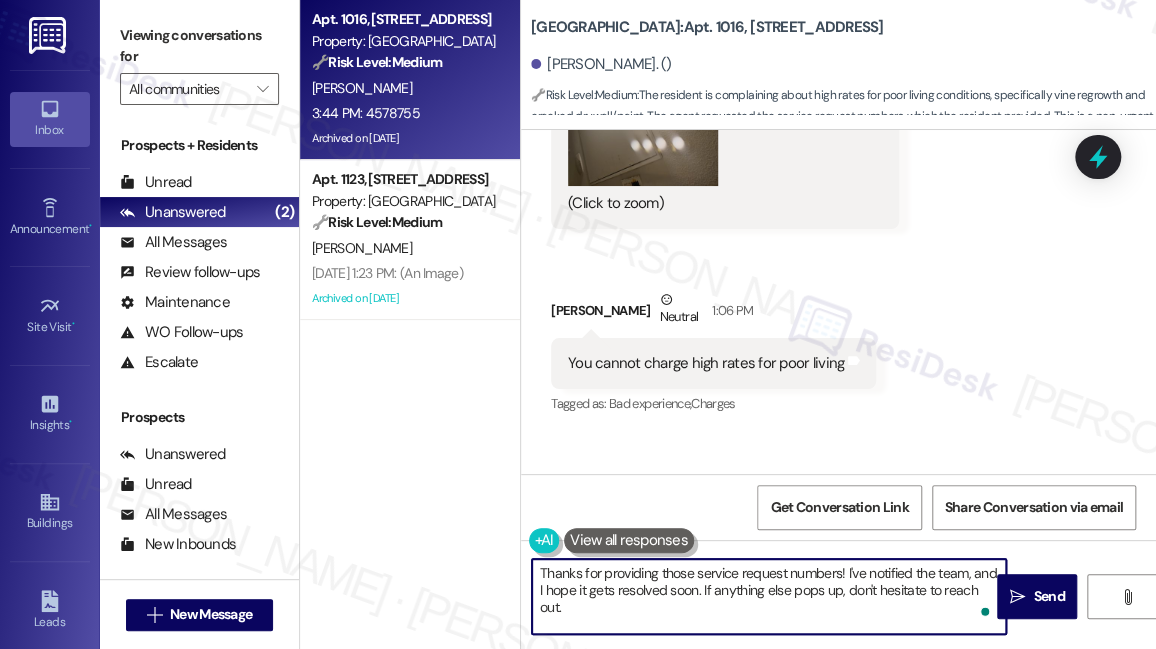 click on "Thanks for providing those service request numbers! I've notified the team, and I hope it gets resolved soon. If anything else pops up, don't hesitate to reach out." at bounding box center (769, 596) 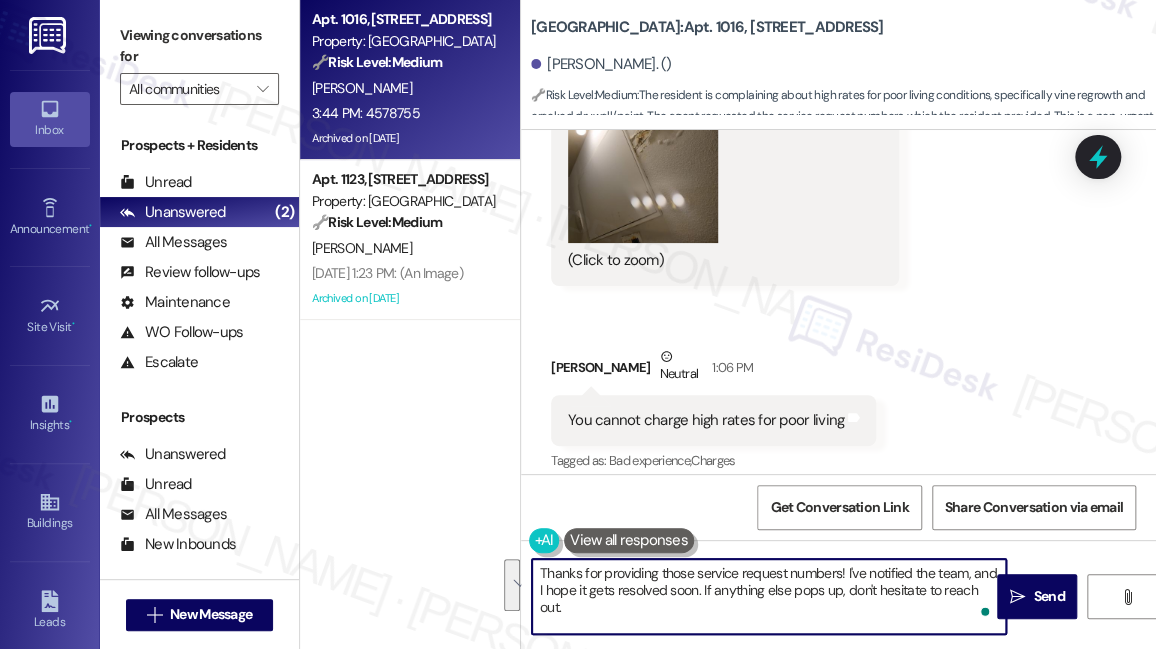 scroll, scrollTop: 71611, scrollLeft: 0, axis: vertical 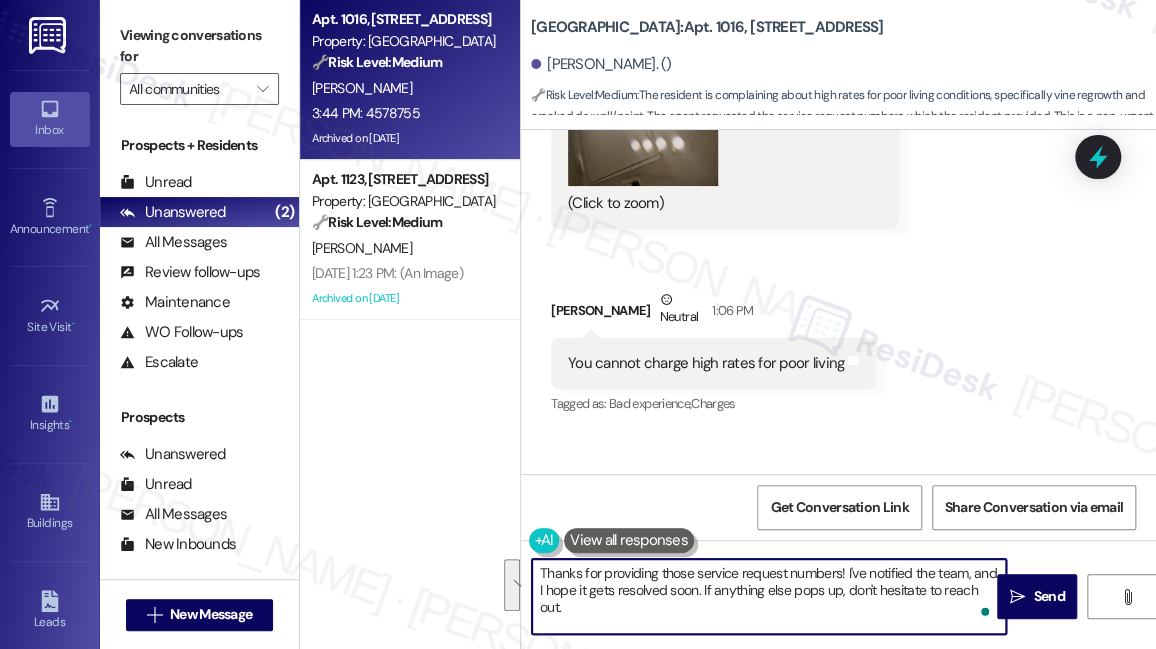 click on "Thanks for providing those service request numbers! I've notified the team, and I hope it gets resolved soon. If anything else pops up, don't hesitate to reach out." at bounding box center [769, 596] 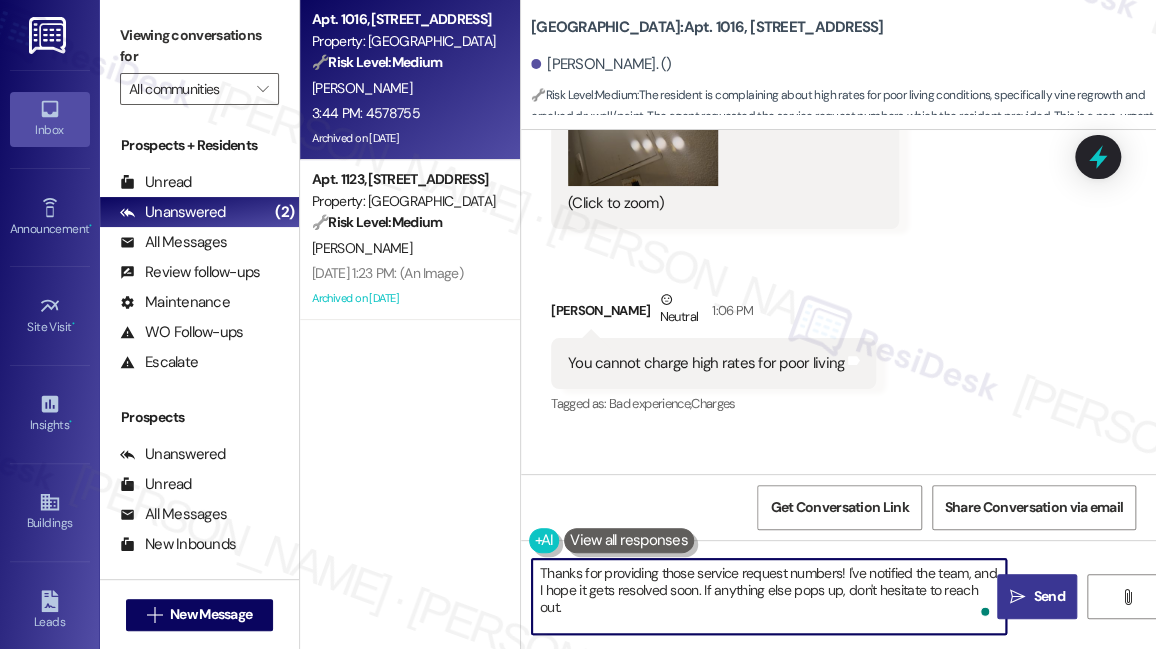 click on "Send" at bounding box center (1048, 596) 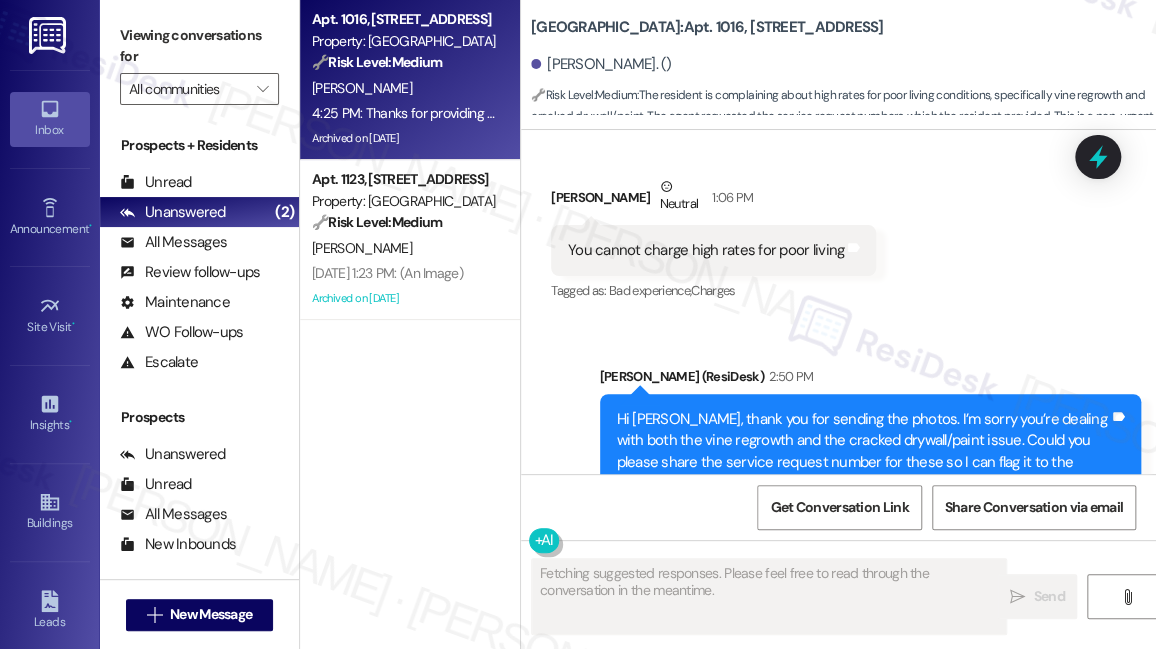 scroll, scrollTop: 71794, scrollLeft: 0, axis: vertical 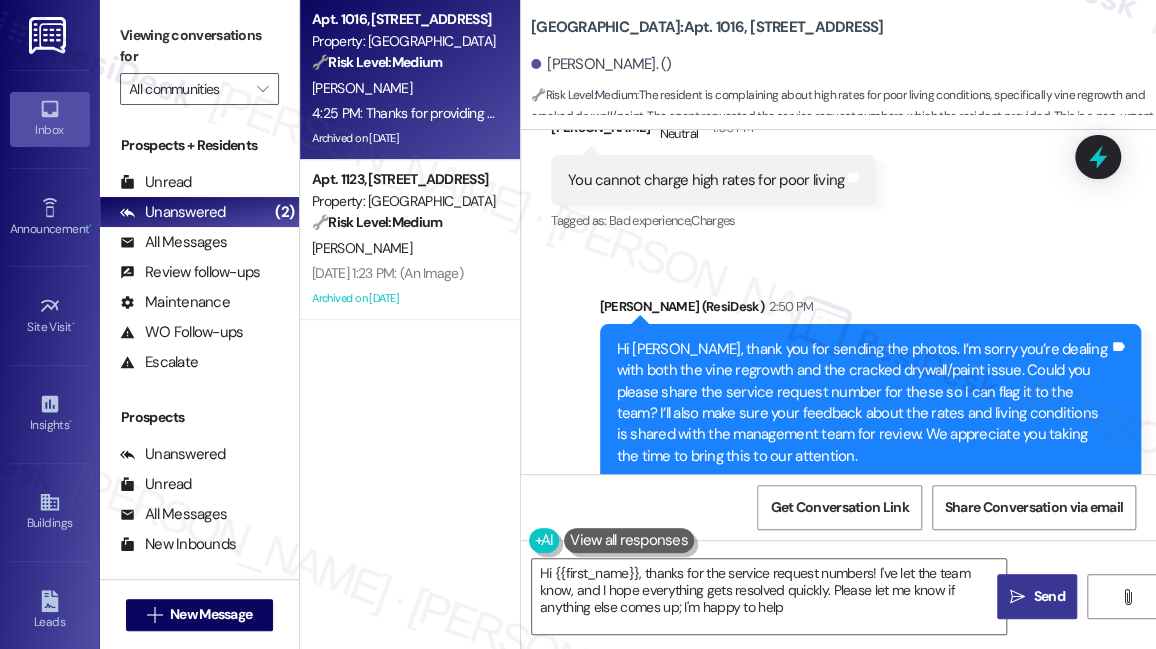 type on "Hi {{first_name}}, thanks for the service request numbers! I've let the team know, and I hope everything gets resolved quickly. Please let me know if anything else comes up; I'm happy to help!" 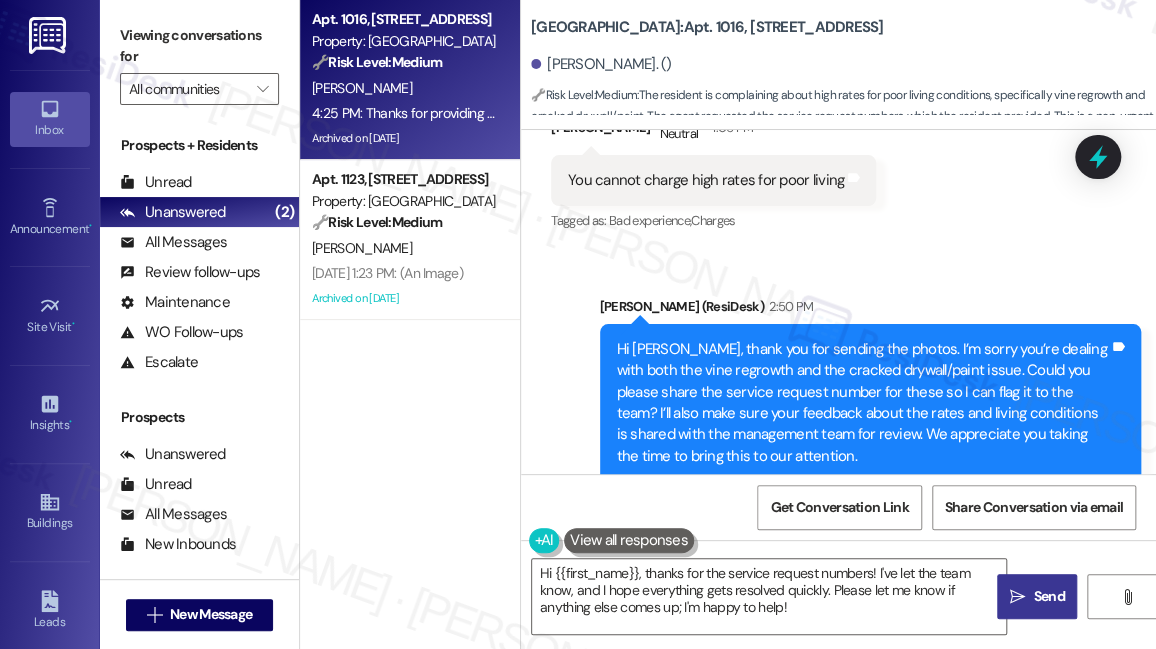 click on "Viewing conversations for" at bounding box center (199, 46) 